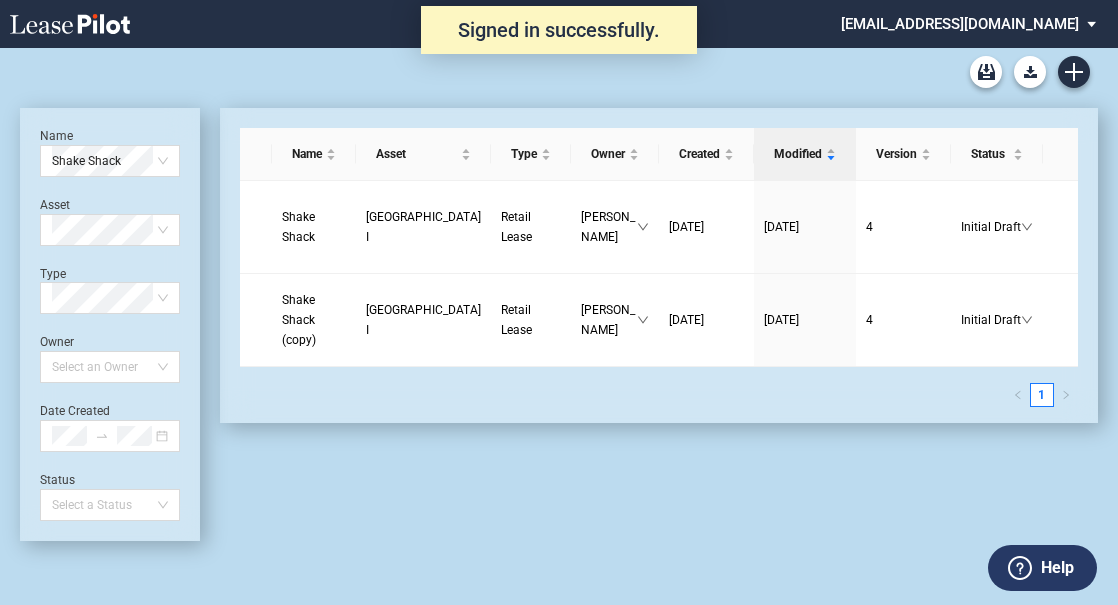 scroll, scrollTop: 0, scrollLeft: 0, axis: both 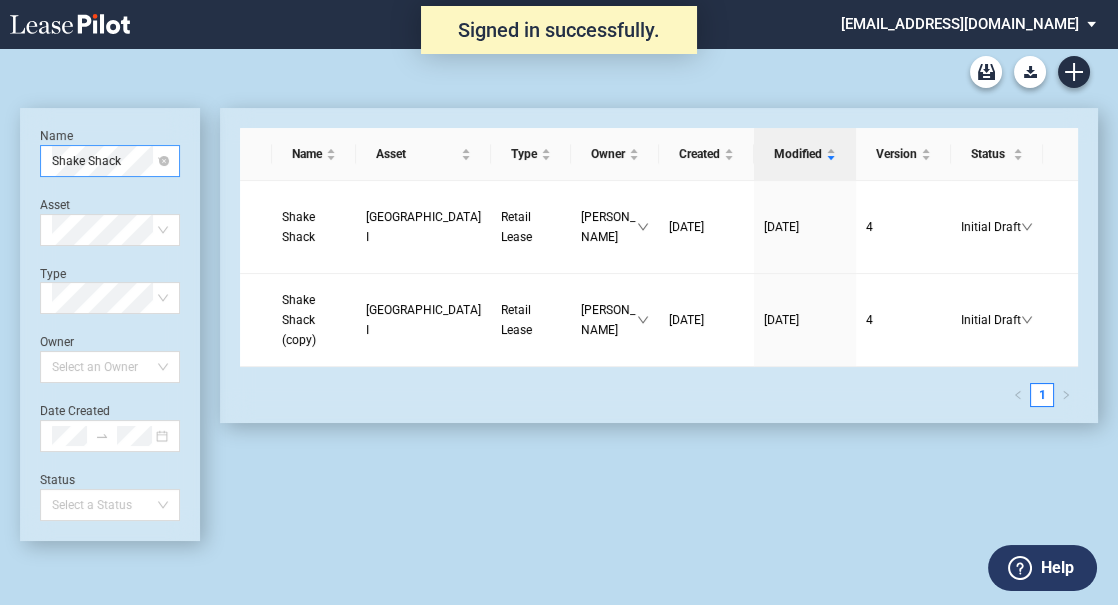 drag, startPoint x: 95, startPoint y: 169, endPoint x: 116, endPoint y: 165, distance: 21.377558 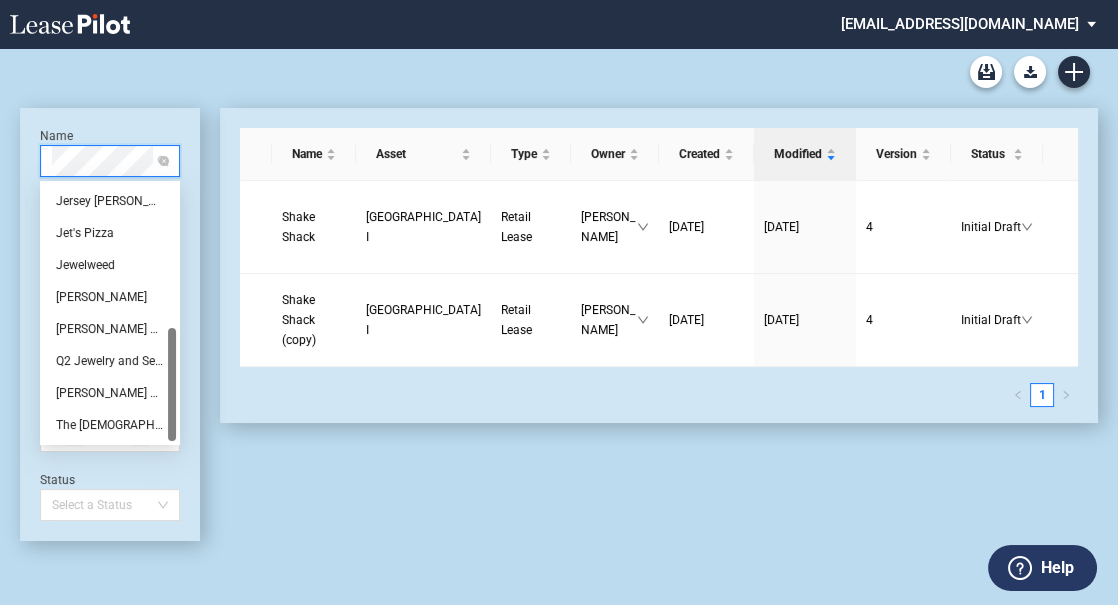 scroll, scrollTop: 0, scrollLeft: 0, axis: both 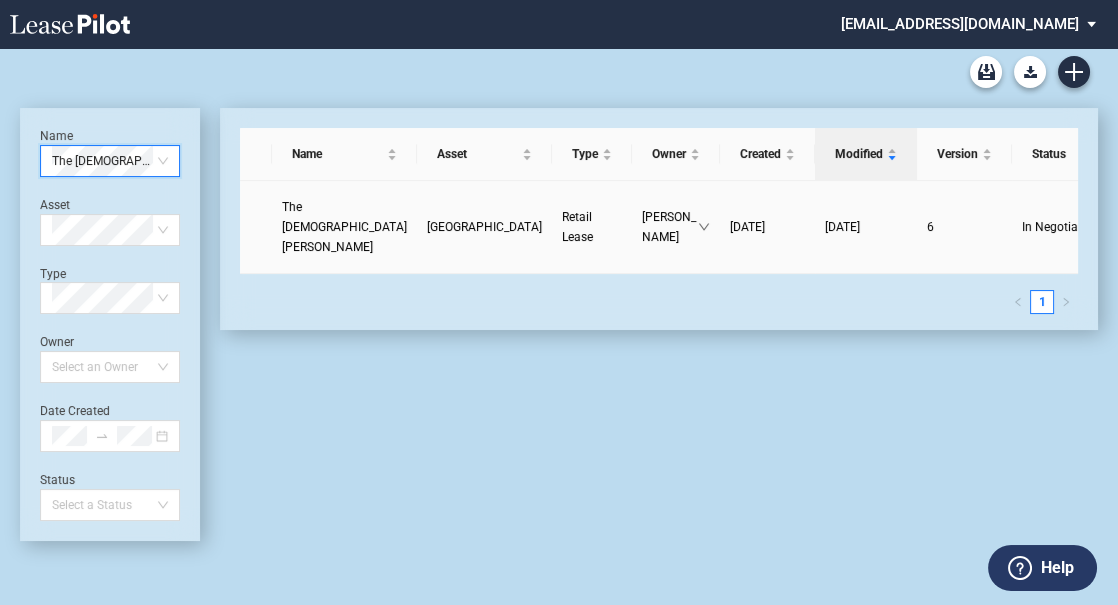 click on "The Church of Jesus Christ of Latter-Day Saints" at bounding box center (344, 227) 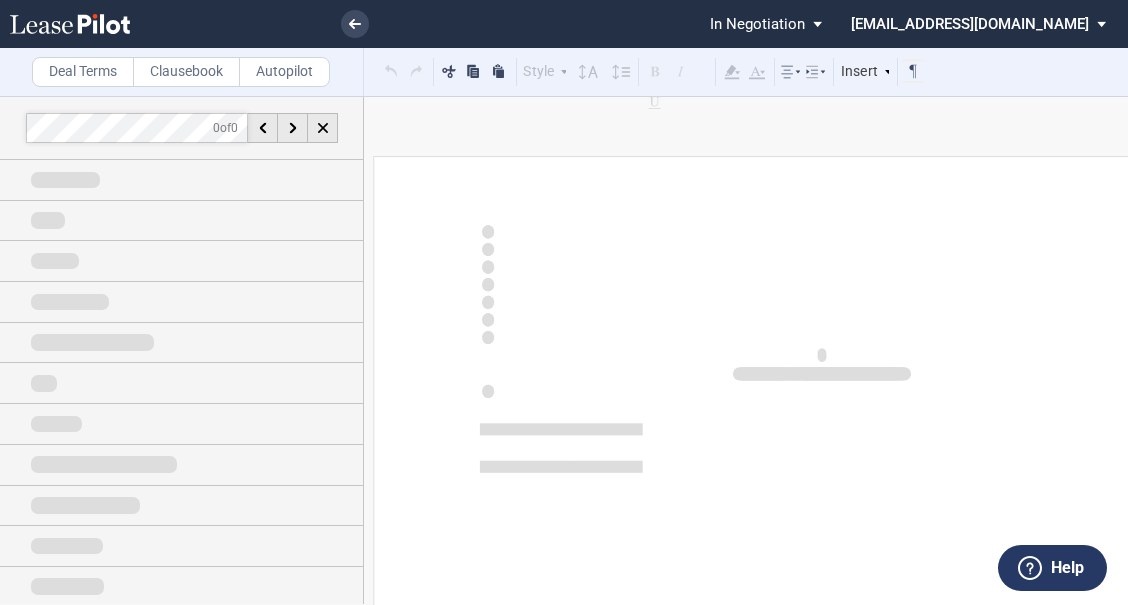scroll, scrollTop: 0, scrollLeft: 0, axis: both 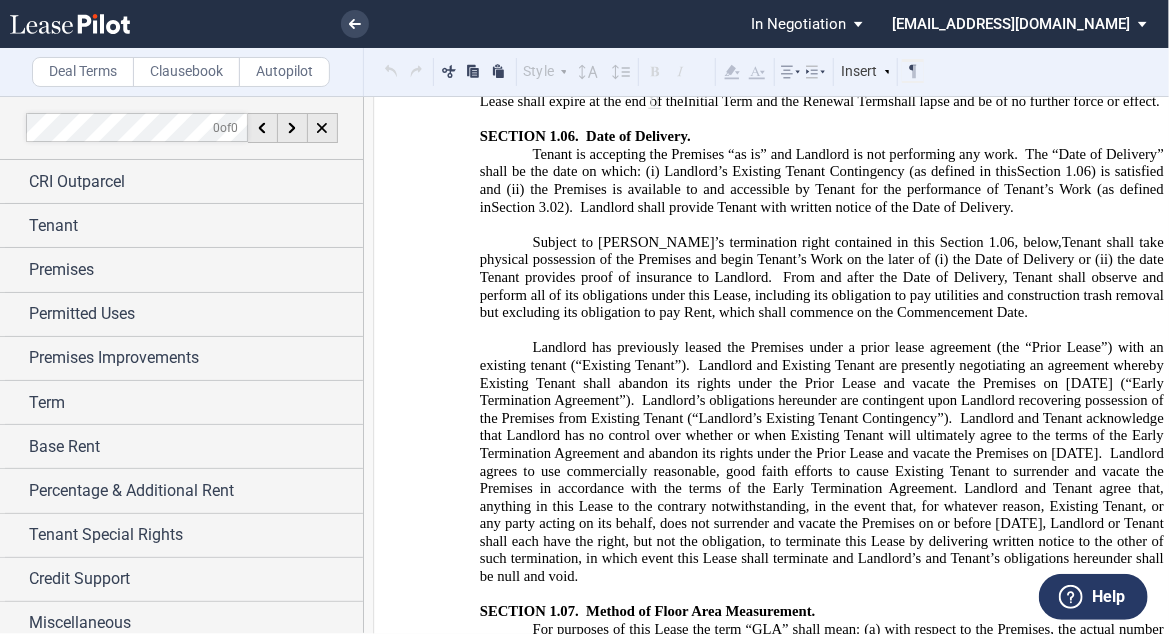 click on "Landlord and Tenant acknowledge that Landlord has no control over whether or when Existing Tenant will ultimately agree to the terms of the Early Termination Agreement and abandon its rights under the Prior Lease and vacate the Premises on [DATE]." 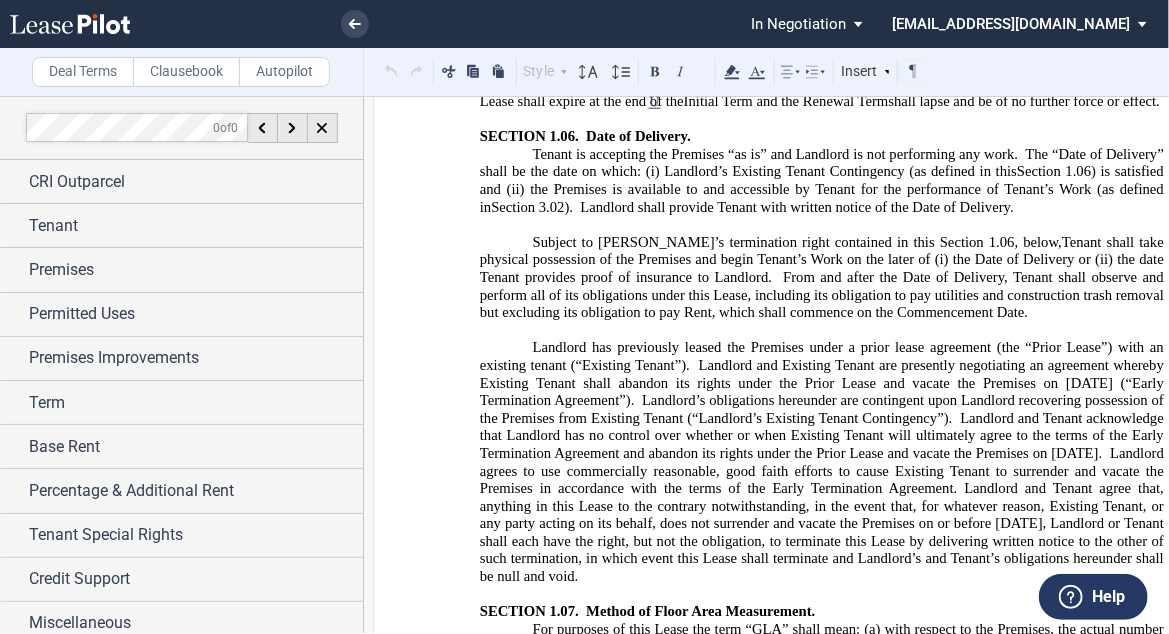 click on "Landlord agrees to use commercially reasonable, good faith efforts to cause Existing Tenant to surrender and vacate the Premises in accordance with the terms of the Early Termination Agreement. Landlord and Tenant agree that, anything in this Lease to the contrary notwithstanding, in the event that, for whatever reason, Existing Tenant, or any party acting on its behalf, does not surrender and vacate the Premises on or before September 1, 2026, Landlord or Tenant shall each have the right, but not the obligation, to terminate this Lease by delivering written notice to the other of such termination, in which event this Lease shall terminate and Landlord’s and Tenant’s obligations hereunder shall be null and void." 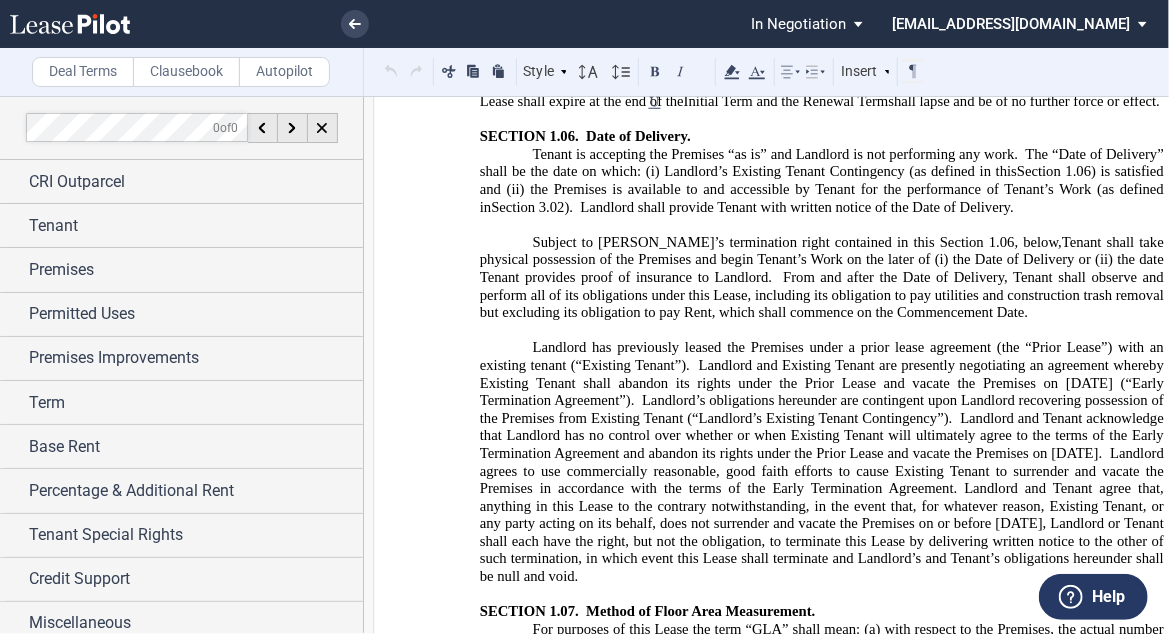 click on "Landlord agrees to use commercially reasonable, good faith efforts to cause Existing Tenant to surrender and vacate the Premises in accordance with the terms of the Early Termination Agreement. Landlord and Tenant agree that, anything in this Lease to the contrary notwithstanding, in the event that, for whatever reason, Existing Tenant, or any party acting on its behalf, does not surrender and vacate the Premises on or before September 1, 2026, Landlord or Tenant shall each have the right, but not the obligation, to terminate this Lease by delivering written notice to the other of such termination, in which event this Lease shall terminate and Landlord’s and Tenant’s obligations hereunder shall be null and void." 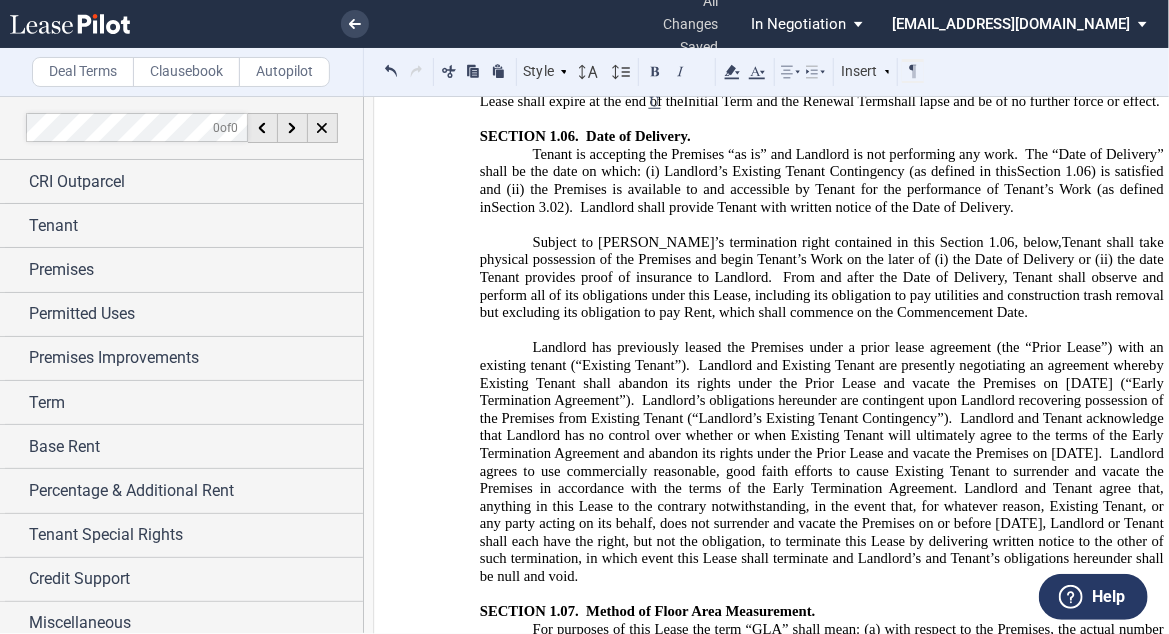 click on "Landlord agrees to use commercially reasonable, good faith efforts to cause Existing Tenant to surrender and vacate the Premises in accordance with the terms of the Early Termination Agreement. Landlord and Tenant agree that, anything in this Lease to the contrary notwithstanding, in the event that, for whatever reason, Existing Tenant, or any party acting on its behalf, does not surrender and vacate the Premises on or before [DATE], Landlord or Tenant shall each have the right, but not the obligation, to terminate this Lease by delivering written notice to the other of such termination, in which event this Lease shall terminate and Landlord’s and Tenant’s obligations hereunder shall be null and void." 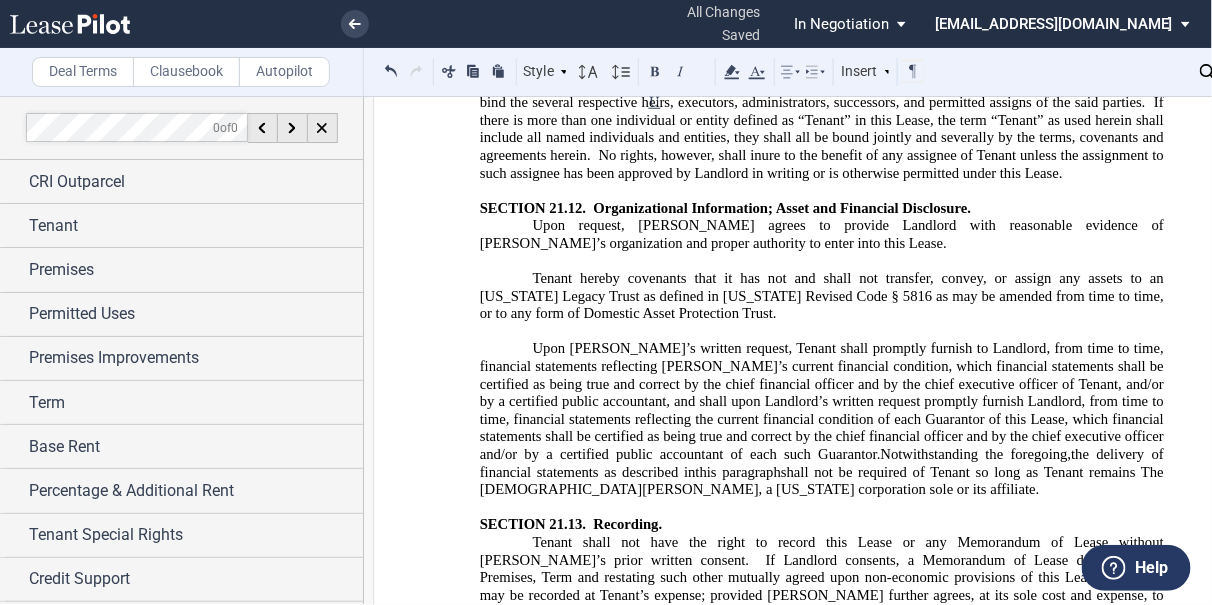 scroll, scrollTop: 28320, scrollLeft: 0, axis: vertical 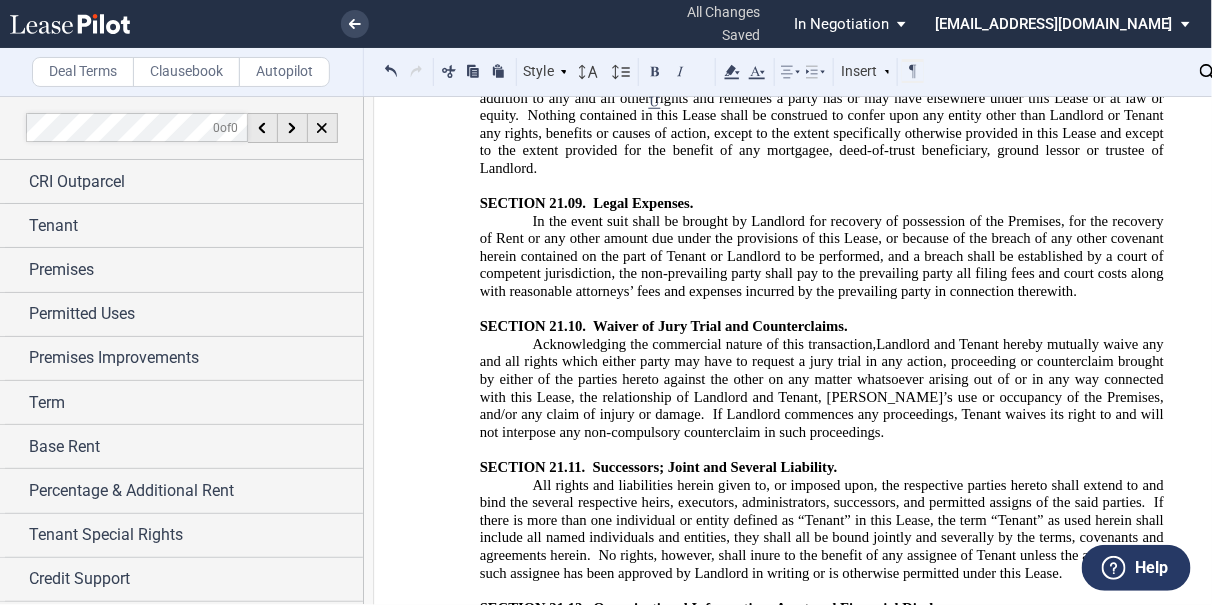 click on "the signatory is duly authorized to execute this Lease or such other document on behalf of the entity the signatory purports to represent in the capacity noted below the signature of such signatory; and (d)" 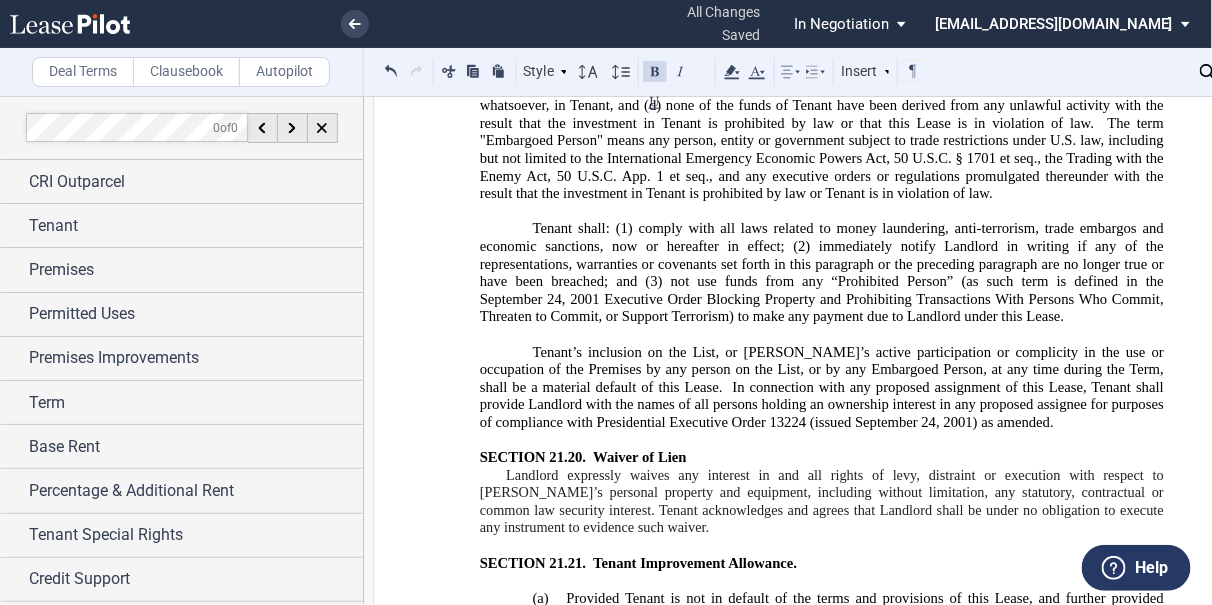 scroll, scrollTop: 30960, scrollLeft: 0, axis: vertical 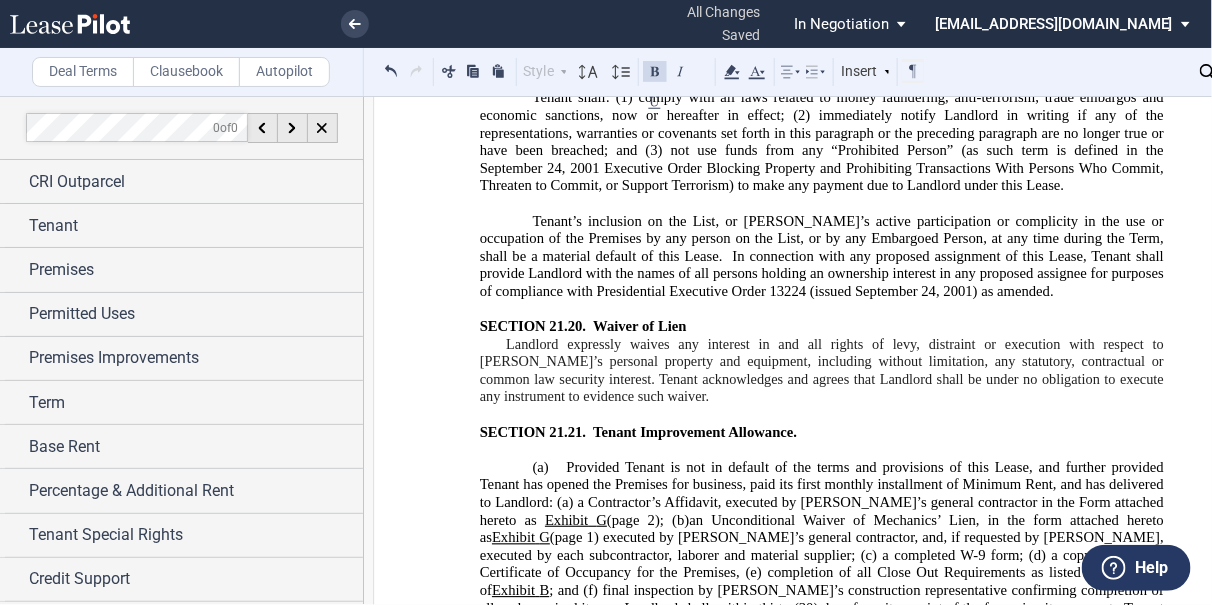 drag, startPoint x: 703, startPoint y: 322, endPoint x: 517, endPoint y: 319, distance: 186.02419 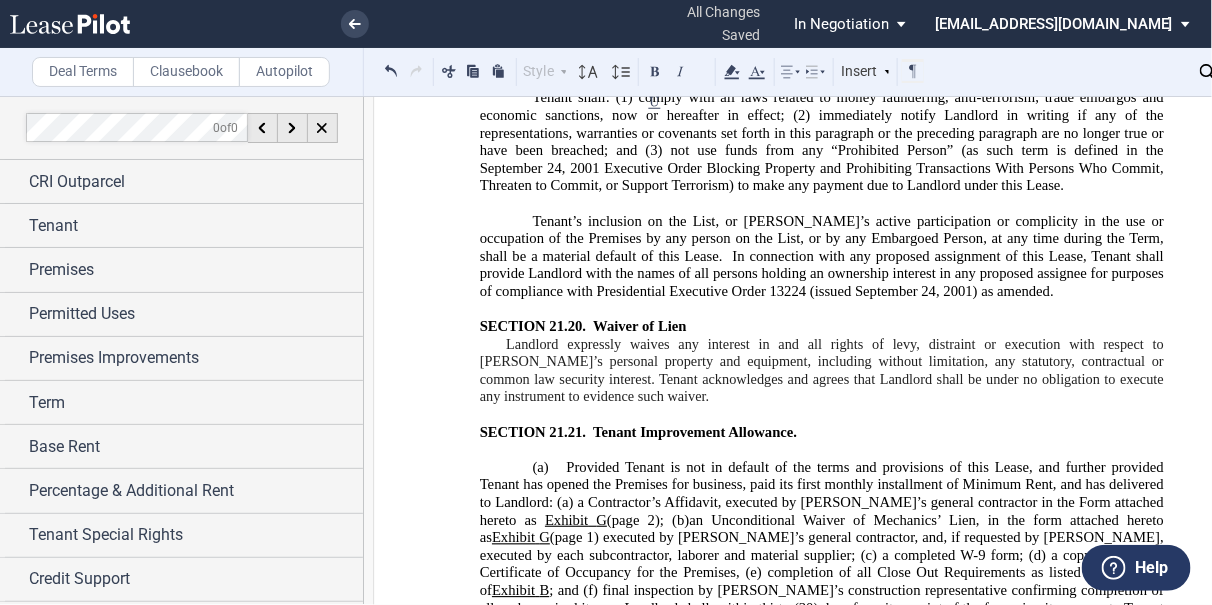 drag, startPoint x: 692, startPoint y: 311, endPoint x: 710, endPoint y: 317, distance: 18.973665 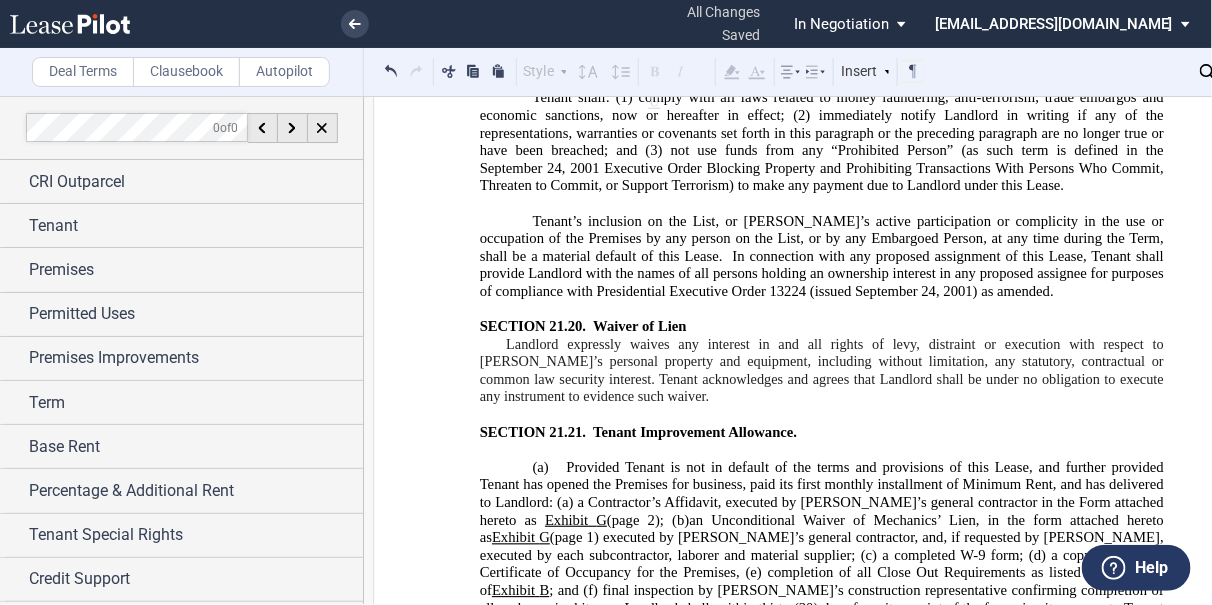click on "Name: _________________________" at bounding box center [822, 1723] 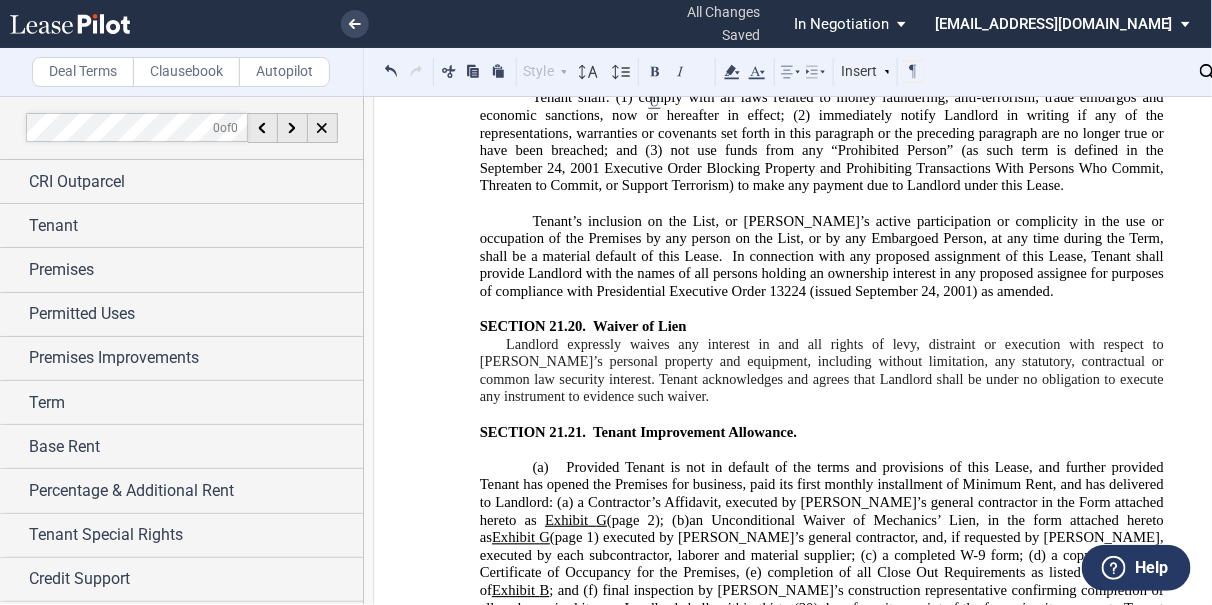 type 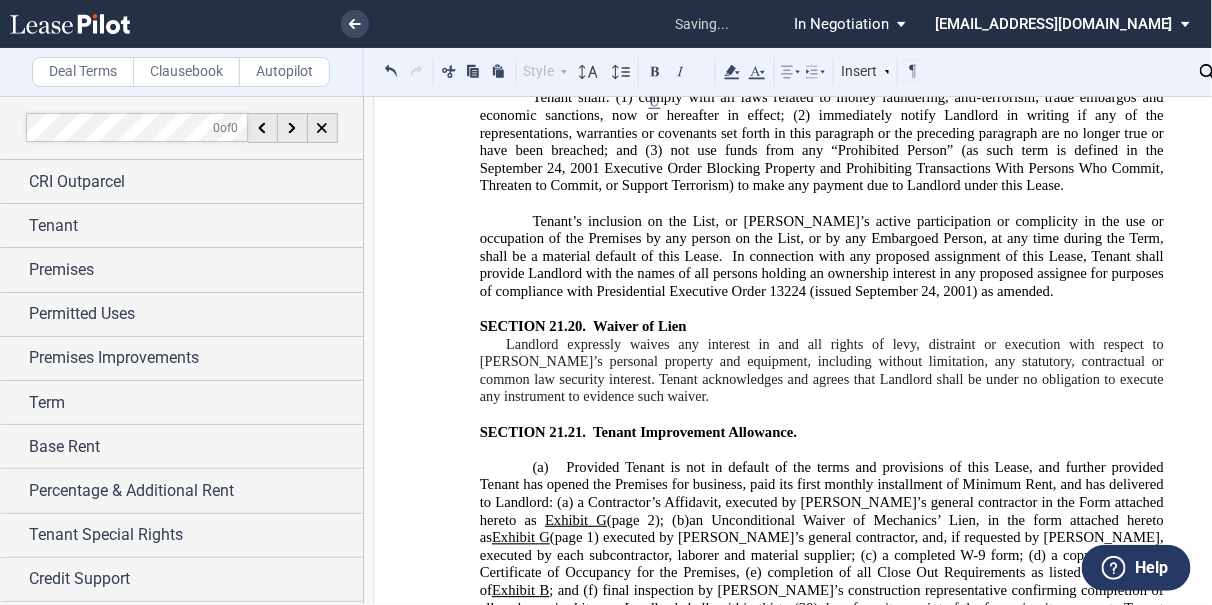 type 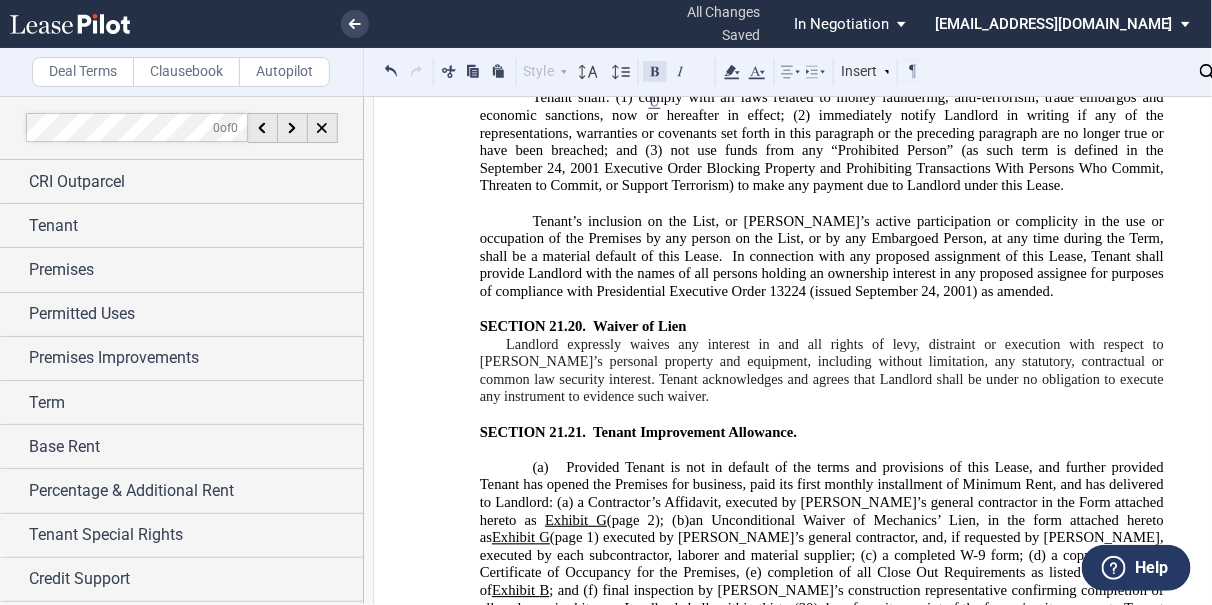 click at bounding box center (655, 71) 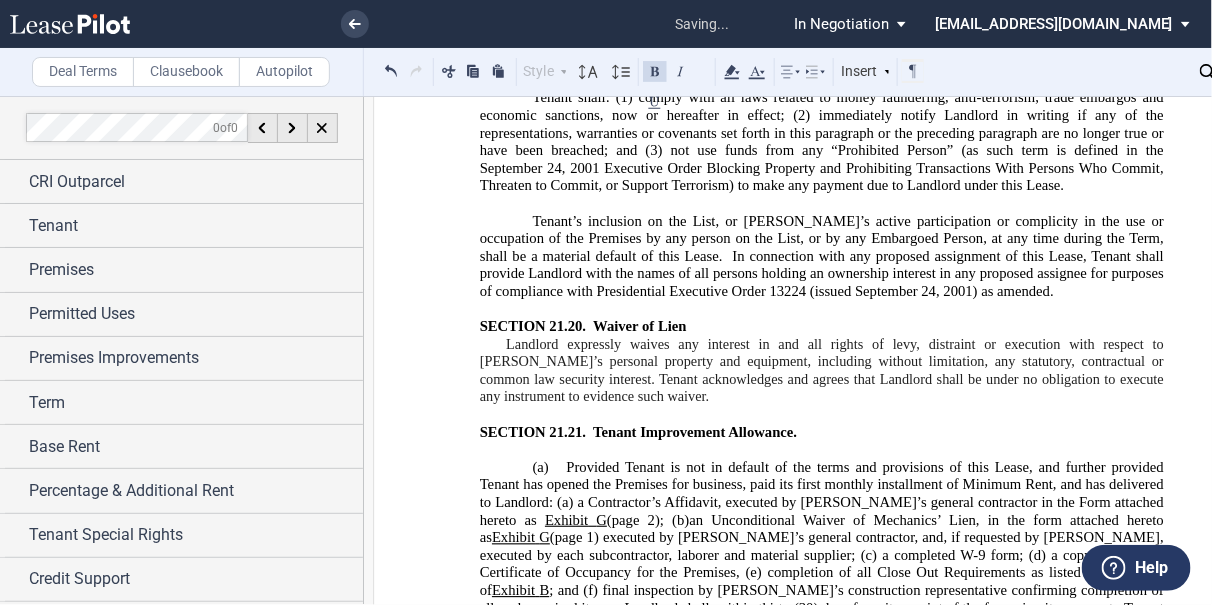 click on "﻿" at bounding box center (822, 1758) 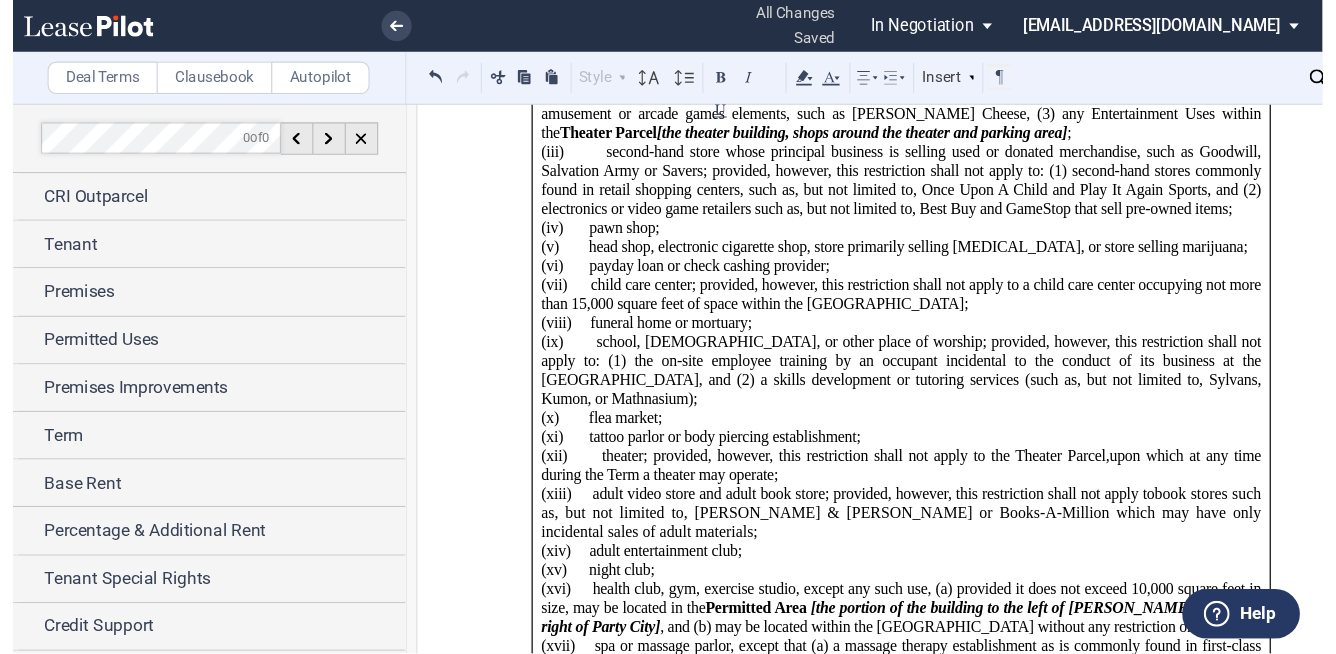 scroll, scrollTop: 43040, scrollLeft: 0, axis: vertical 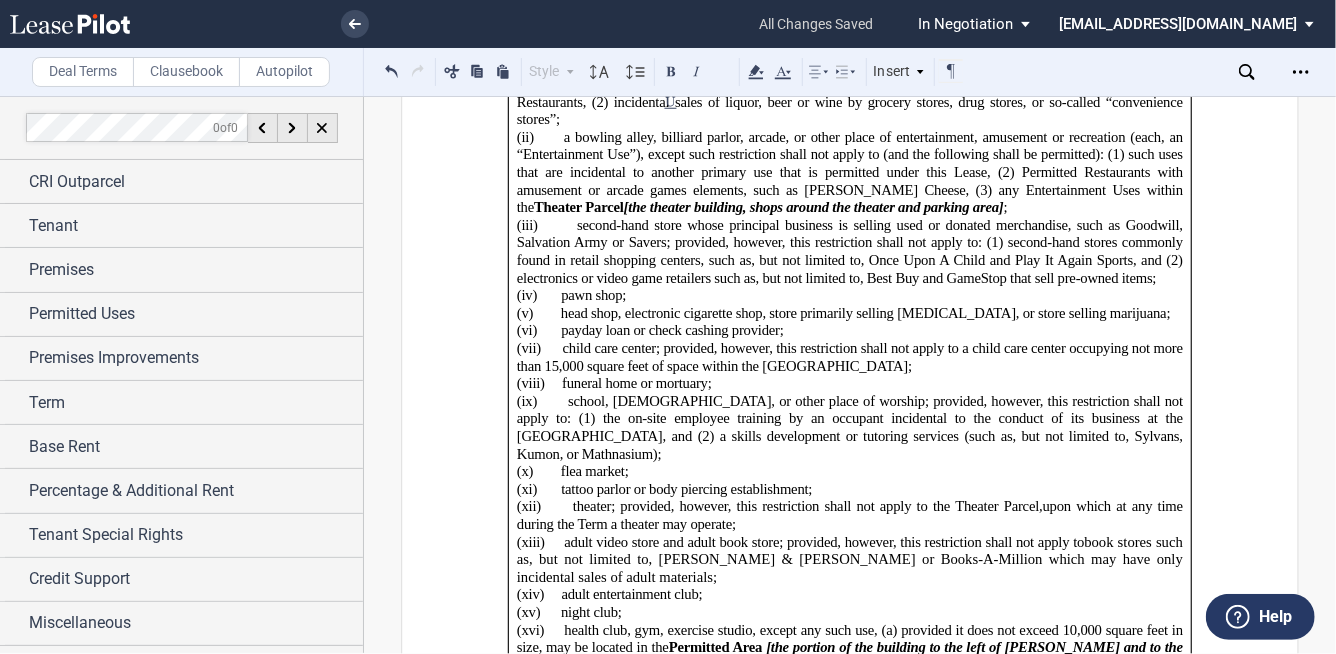 drag, startPoint x: 966, startPoint y: 470, endPoint x: 980, endPoint y: 452, distance: 22.803509 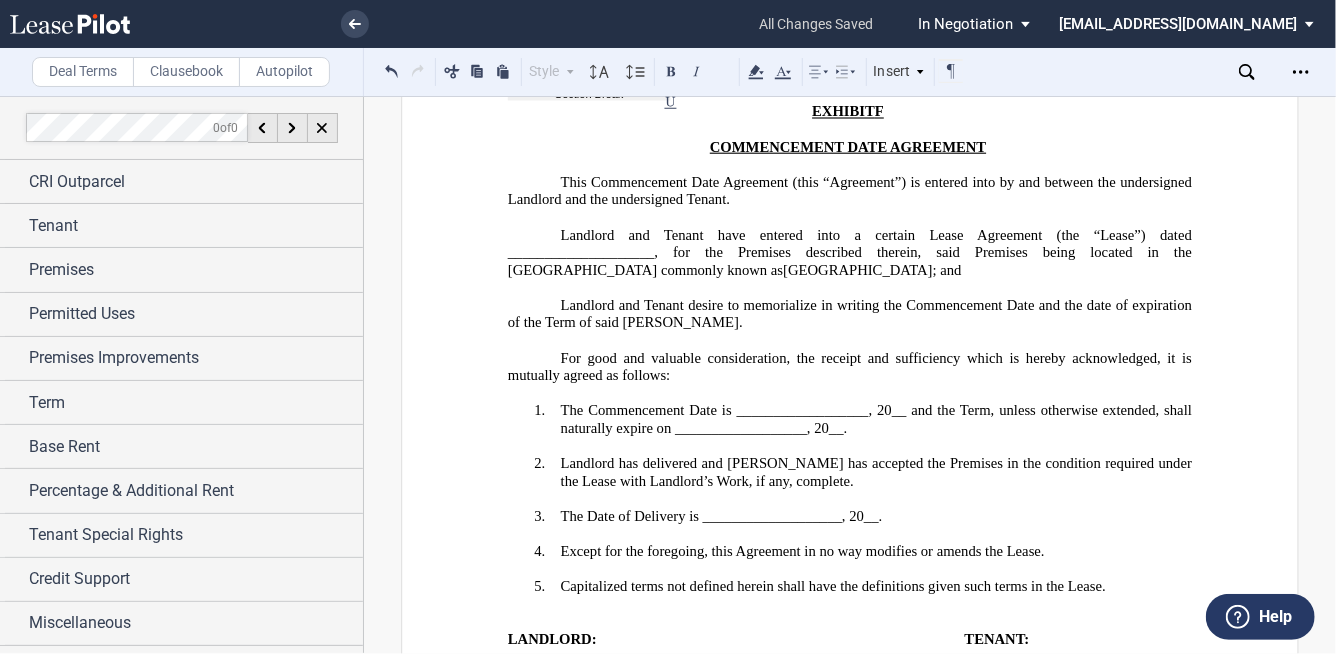 scroll, scrollTop: 48335, scrollLeft: 0, axis: vertical 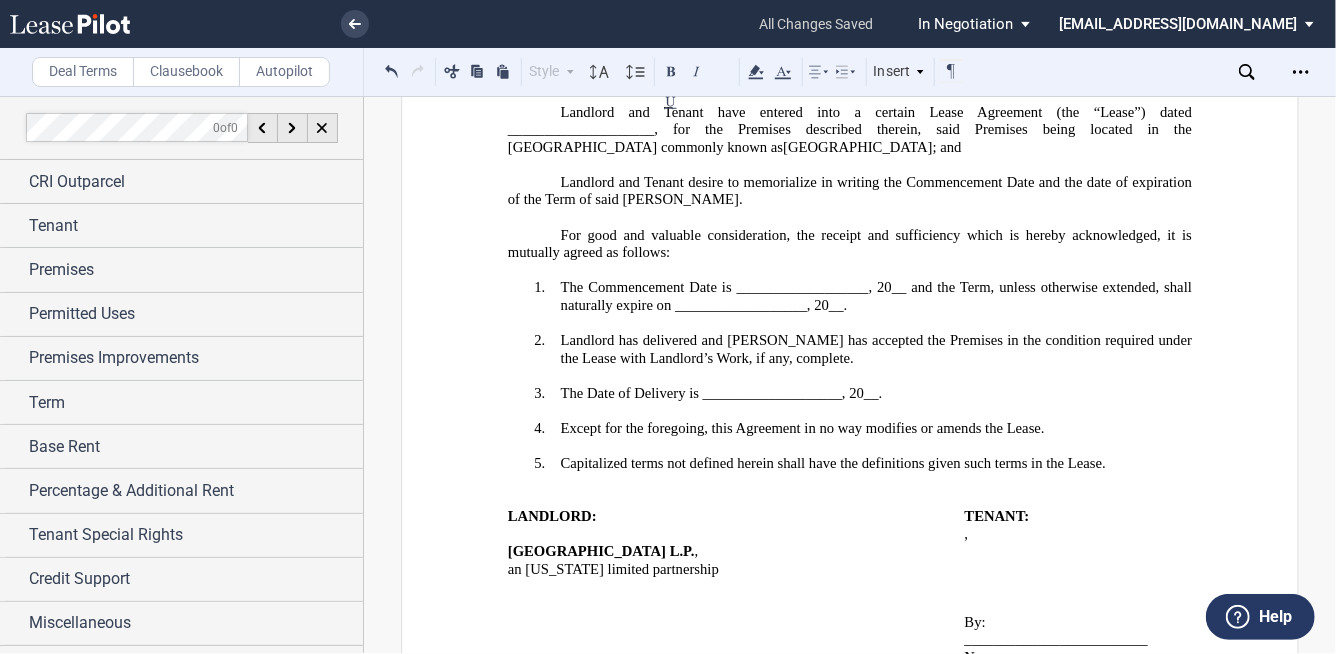 click on "The undersigned further states that there are no other contracts for said work outstanding and that there is nothing due or to become due to any person for material, labor or other work of any kind done or to be done upon or in connection with said work other than stated above; and" at bounding box center (850, 2252) 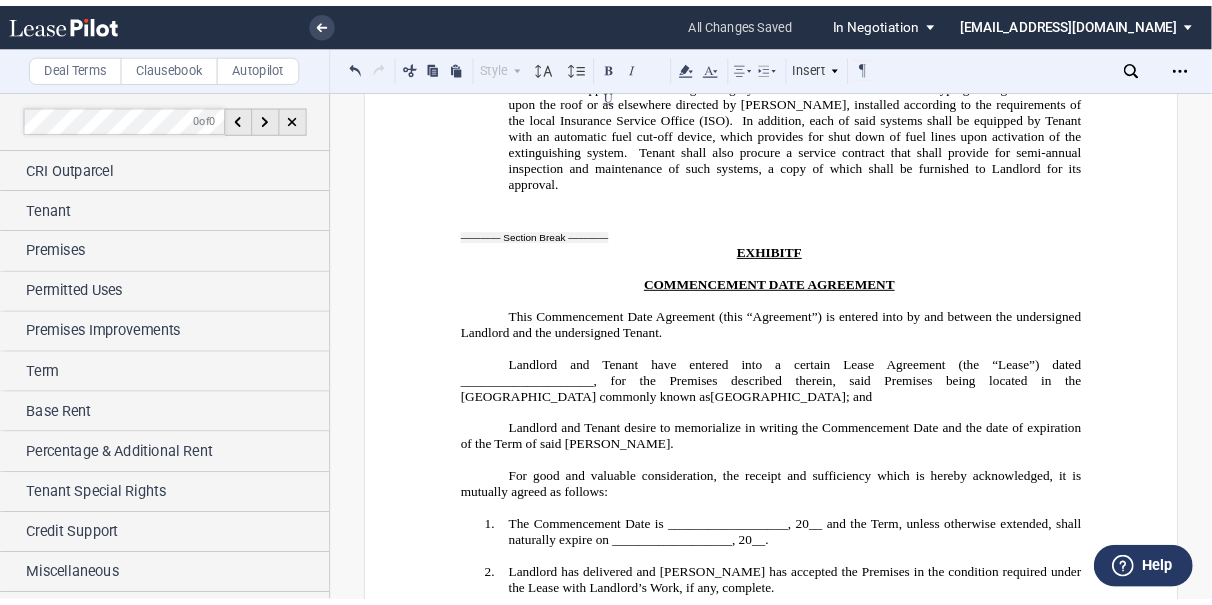 scroll, scrollTop: 47935, scrollLeft: 0, axis: vertical 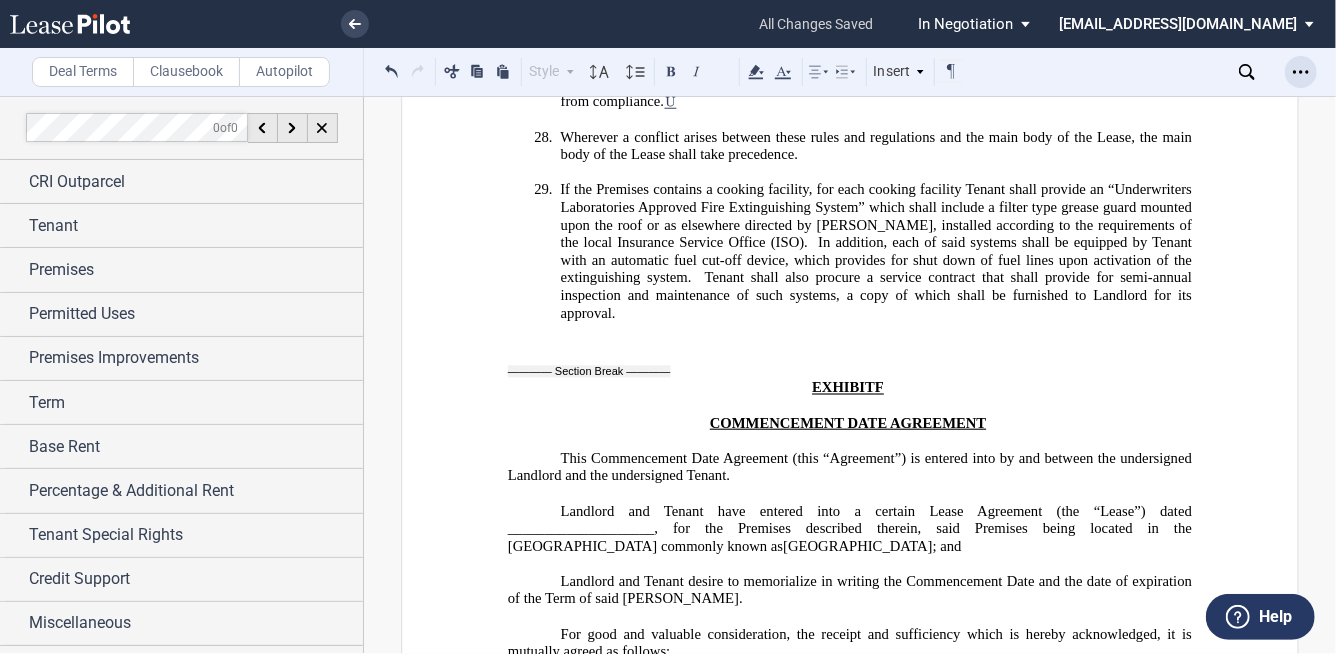 click 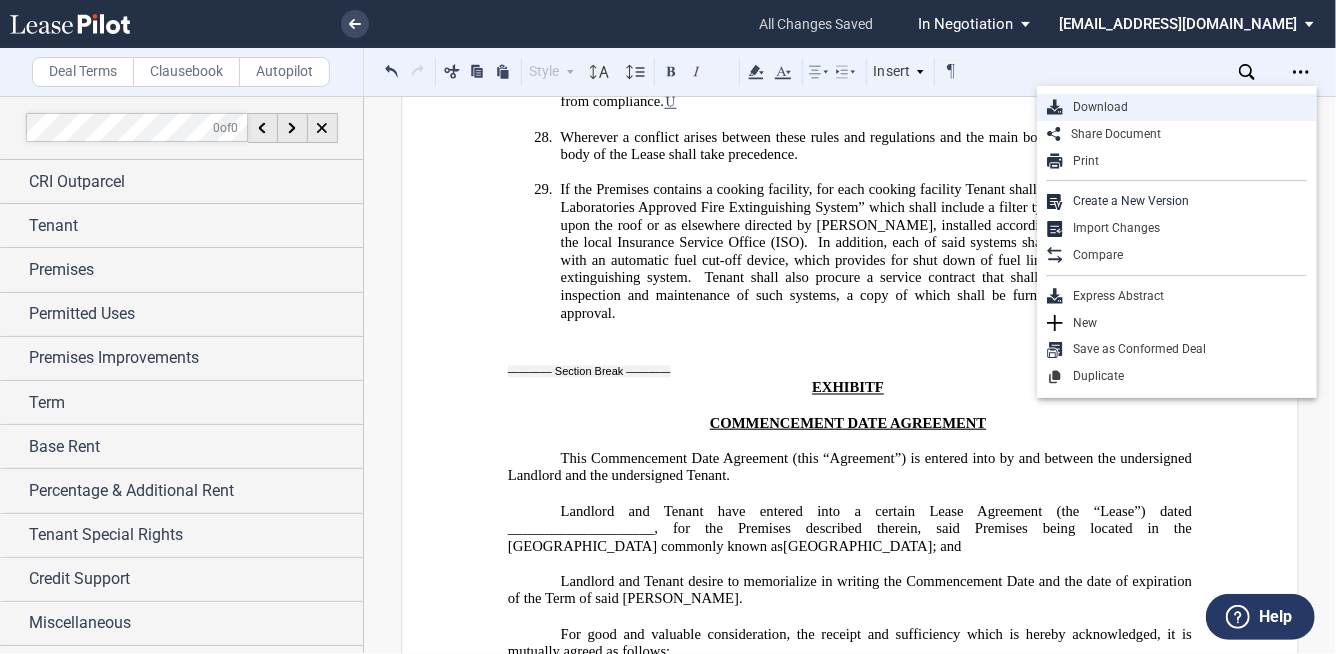 click on "Download" at bounding box center (1185, 107) 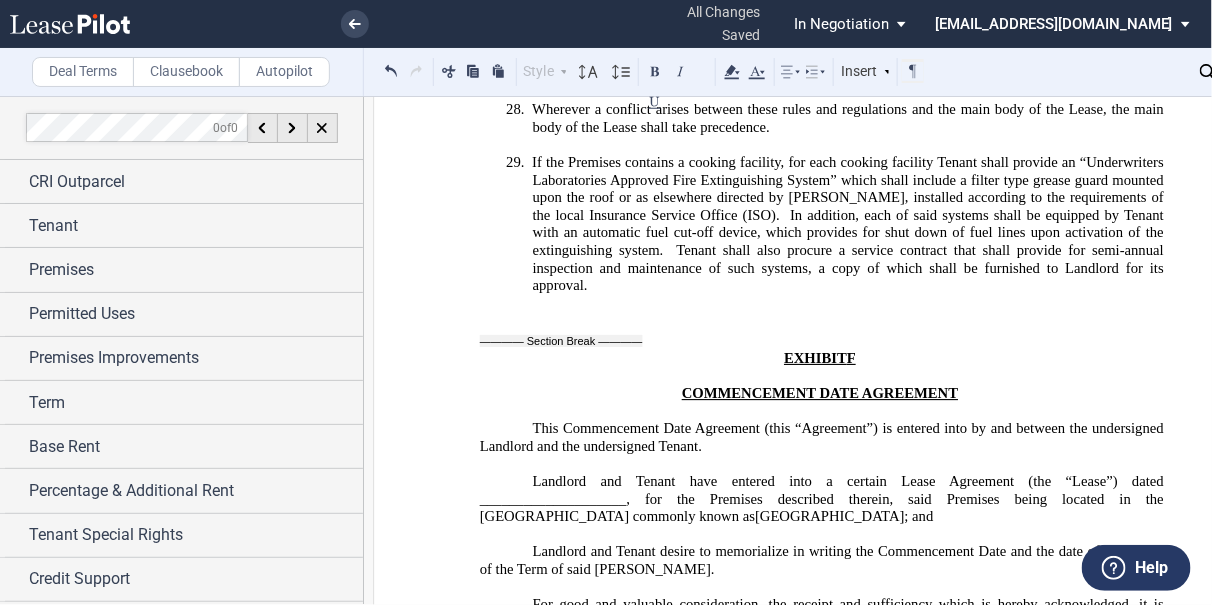 scroll, scrollTop: 48015, scrollLeft: 0, axis: vertical 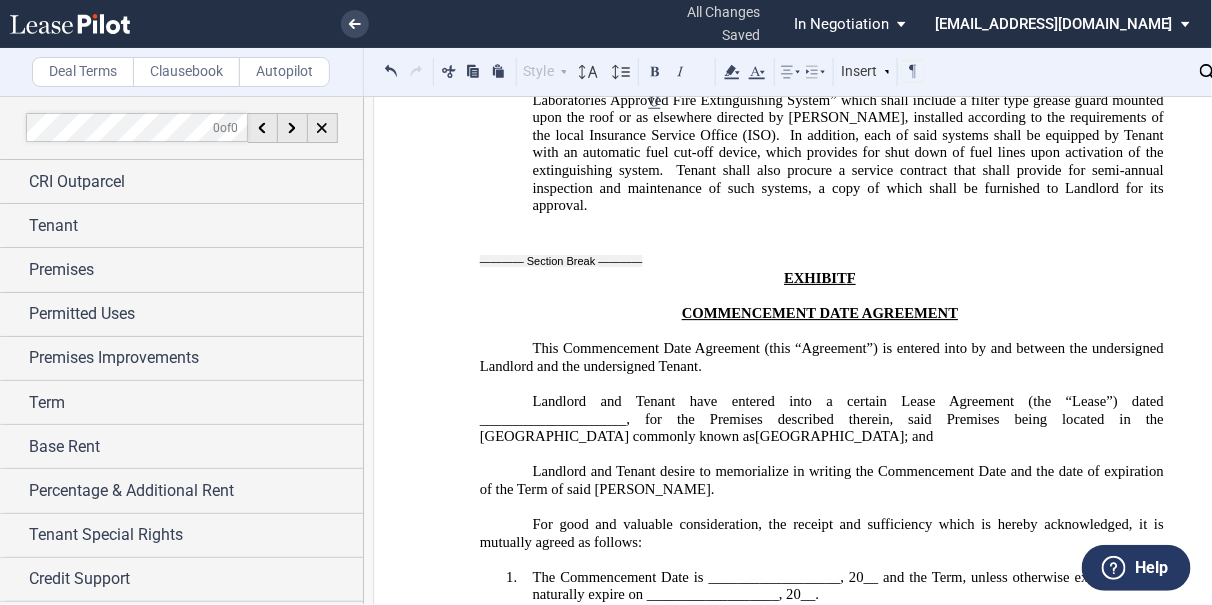 click on "﻿
﻿
﻿
﻿
﻿
﻿
﻿
﻿
L E A S E     A G R E E M E N T
﻿
Date: _________________________________,  2025
﻿
﻿
By and Between
﻿
﻿
WESTPOINTE PLAZA L.P., an Ohio limited partnership WESTPOINTE PLAZA L.P. , an   Ohio   limited partnership
CRI OUTPARCELS LLC,
an Ohio limited liability company
﻿
﻿
﻿
250 Civic Center Drive
Suite 500
Columbus, Ohio 43215
﻿
﻿
﻿
Landlord
﻿
﻿
and
﻿
﻿
﻿" at bounding box center (822, -22429) 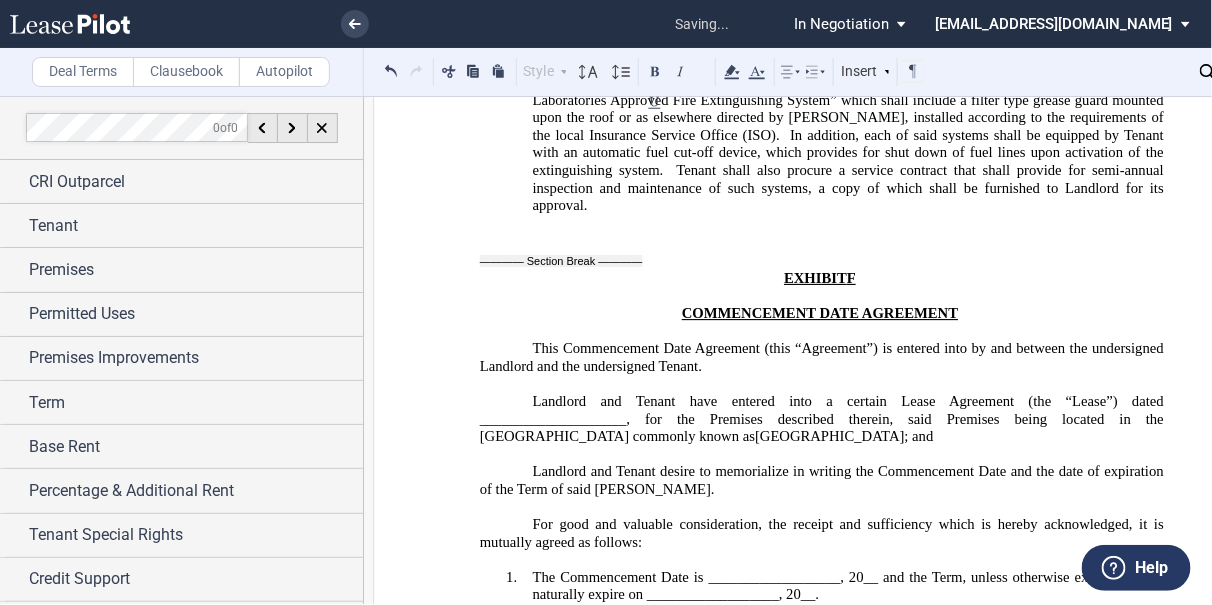 click on "The undersigned affirms that its total contract for teh work is in the amount of $__________ of which $_________ will be retained by the undersigned as its compensation for the work. The undersigned further states that there are no other contracts for said work outstanding and that there is nothing due or to become due to any person for material, labor or other work of any kind done or to be done upon or in connection with said work other than stated above; and" 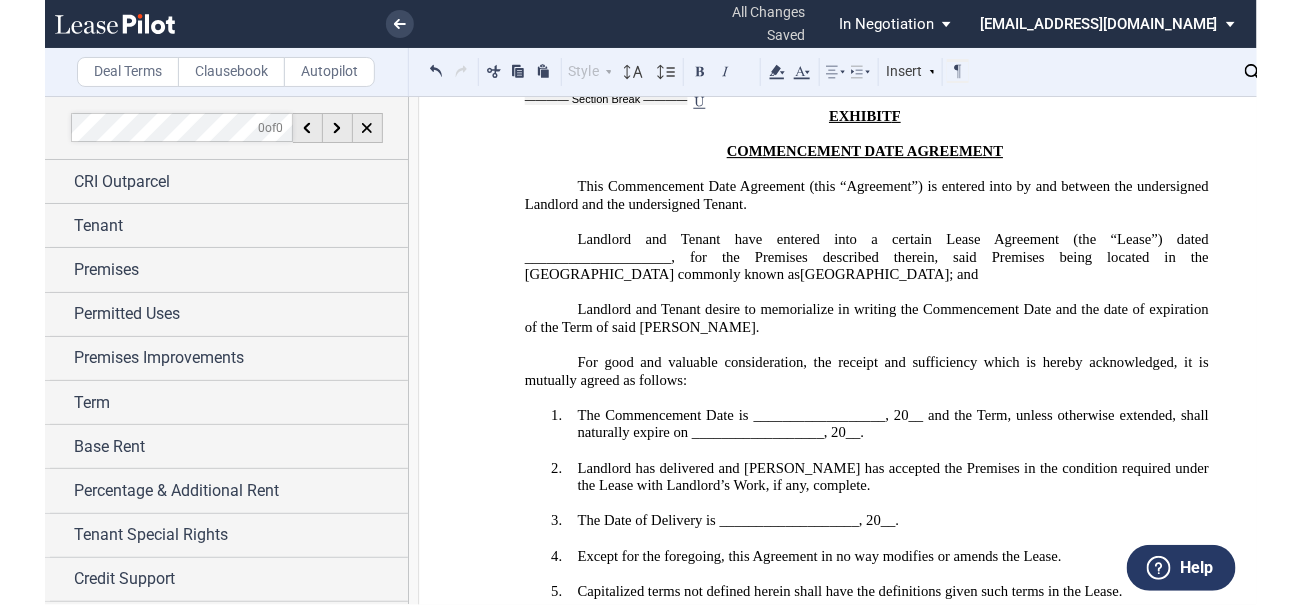 scroll, scrollTop: 48335, scrollLeft: 0, axis: vertical 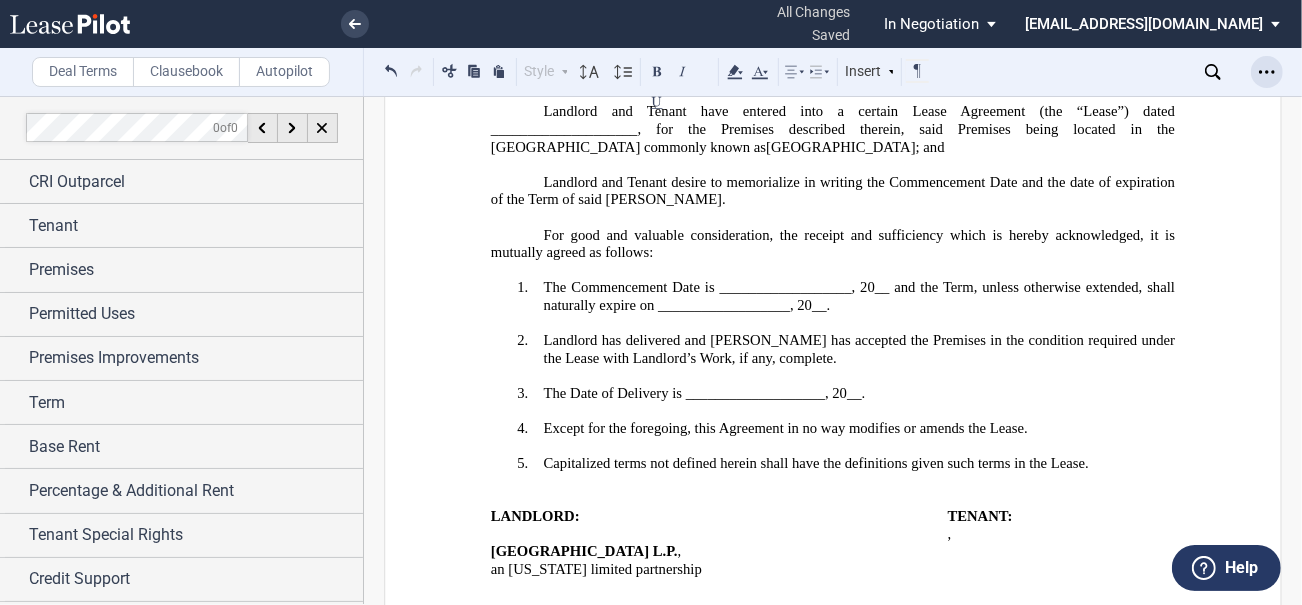 click at bounding box center (1267, 72) 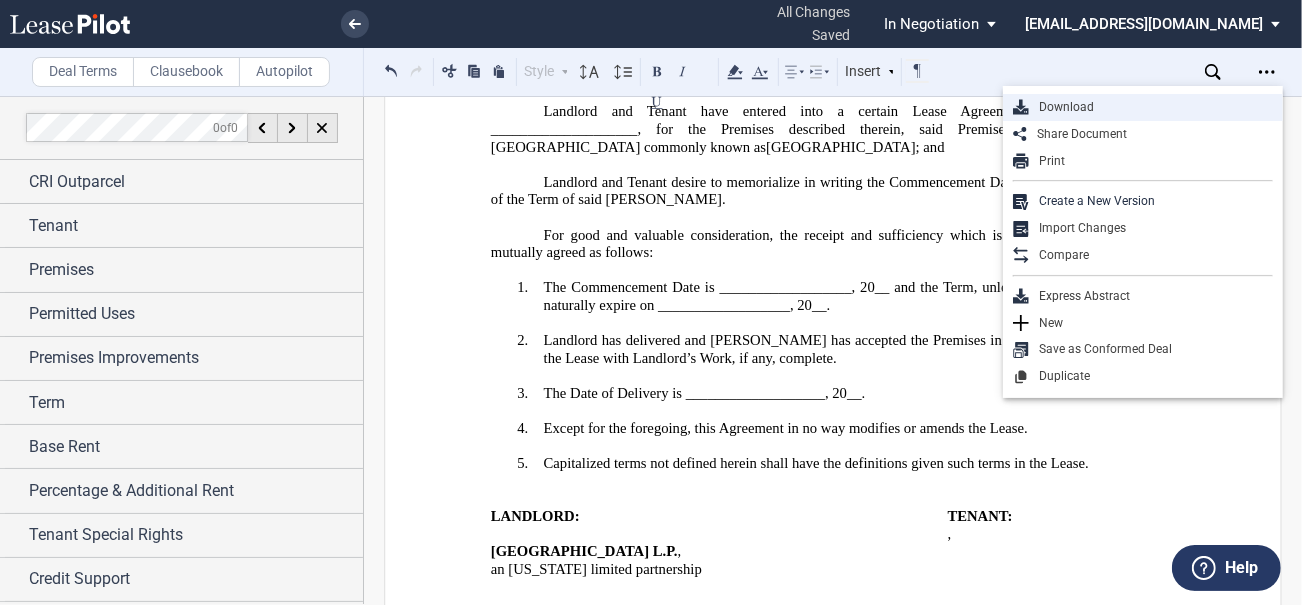 click on "Download" at bounding box center [1151, 107] 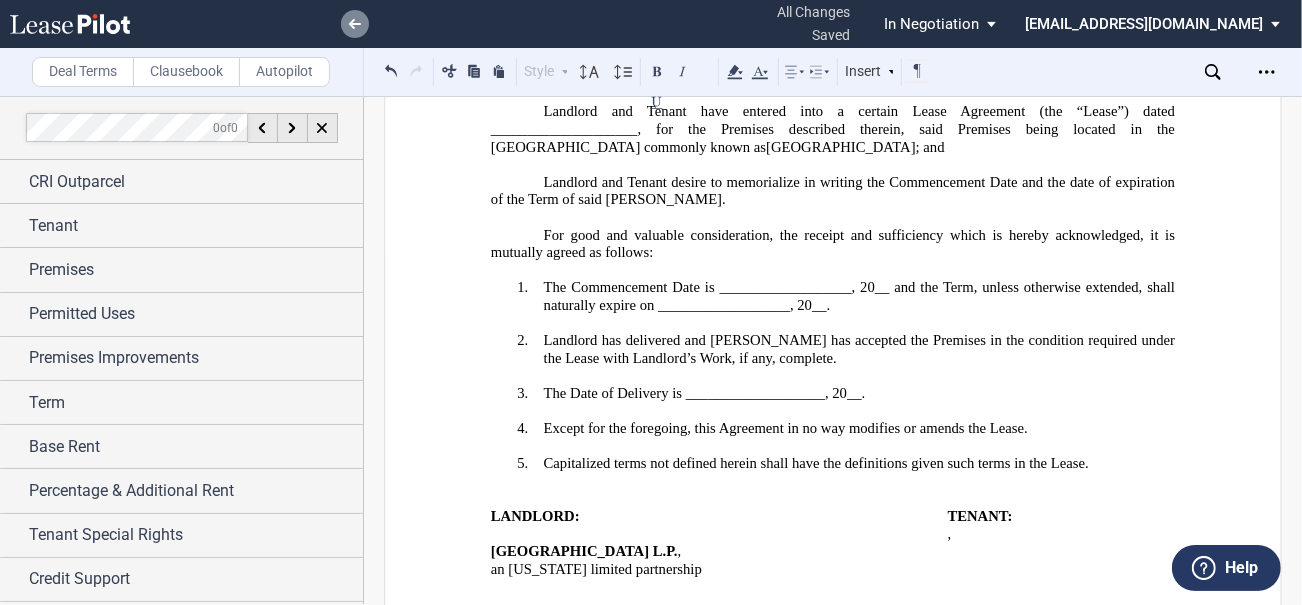 click 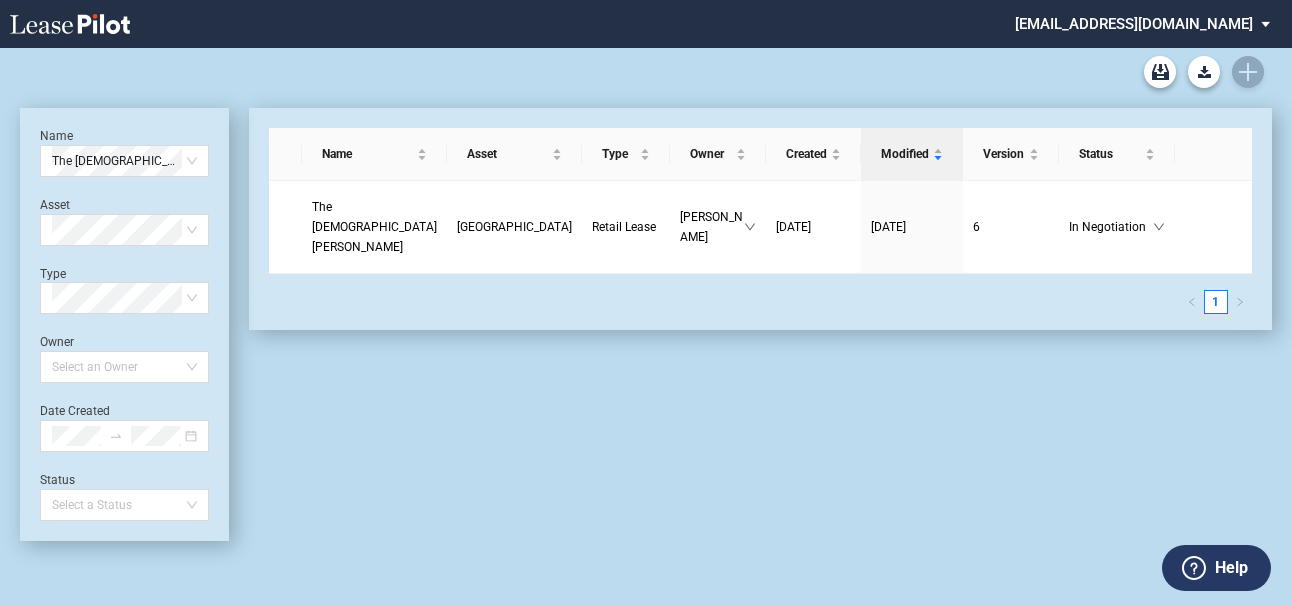 scroll, scrollTop: 0, scrollLeft: 0, axis: both 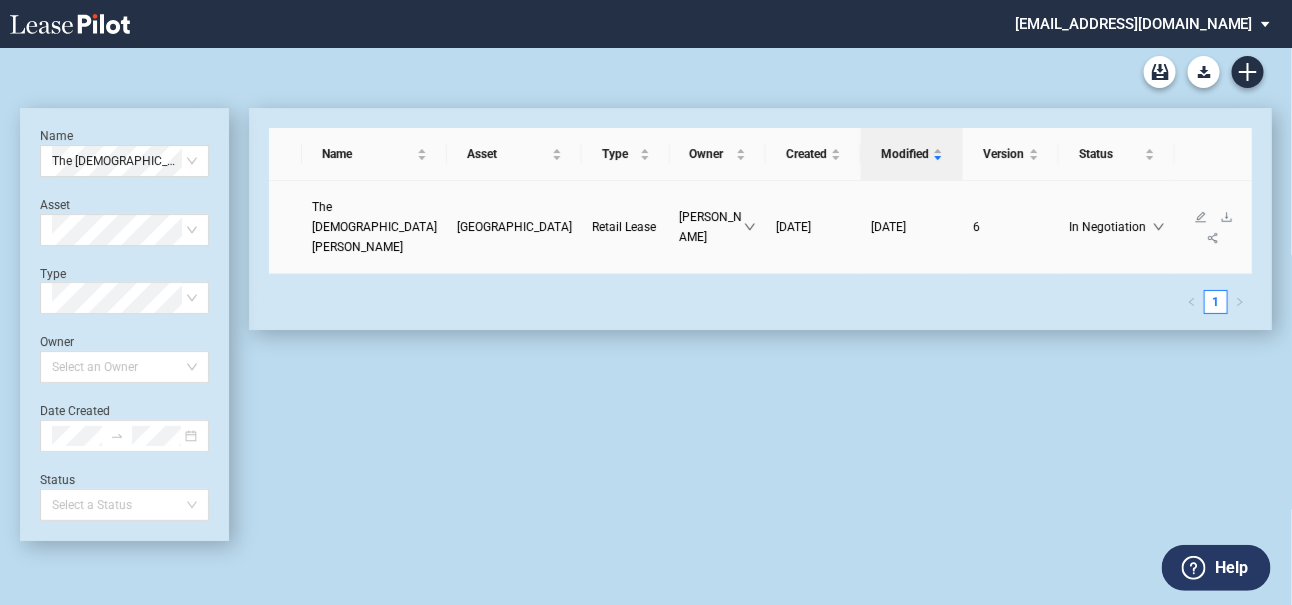click on "The [DEMOGRAPHIC_DATA][PERSON_NAME]" at bounding box center [374, 227] 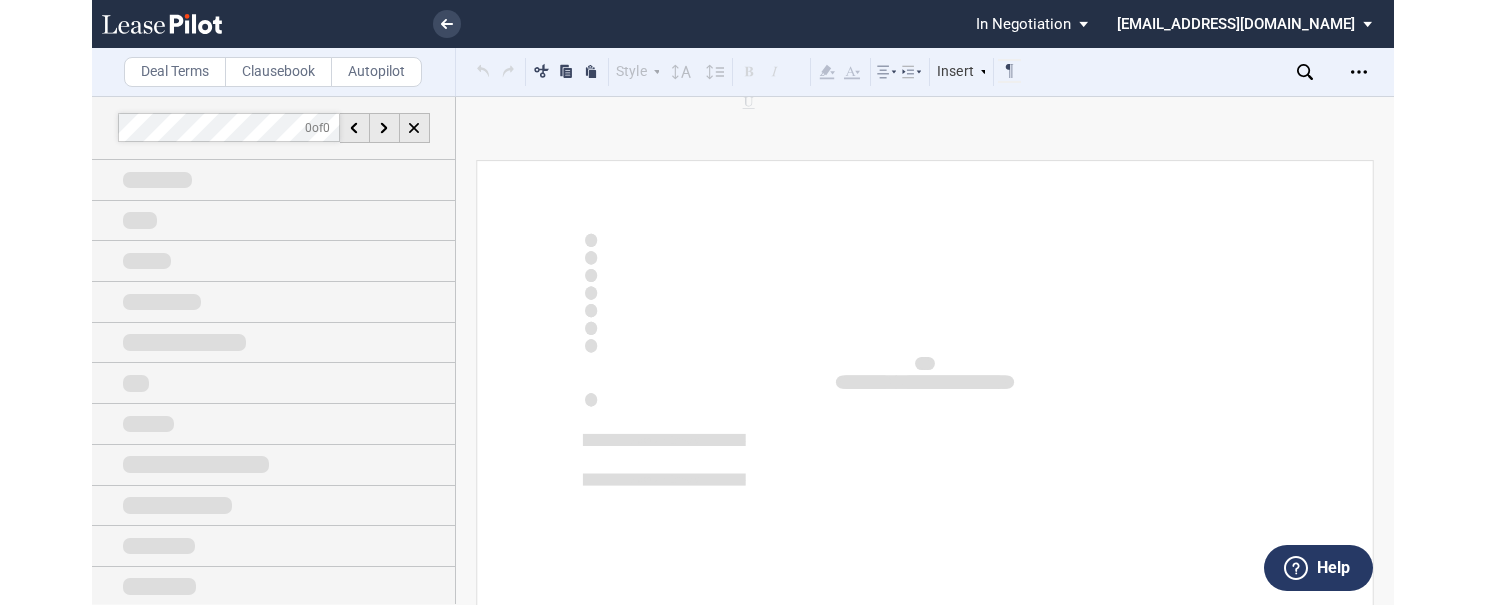 scroll, scrollTop: 0, scrollLeft: 0, axis: both 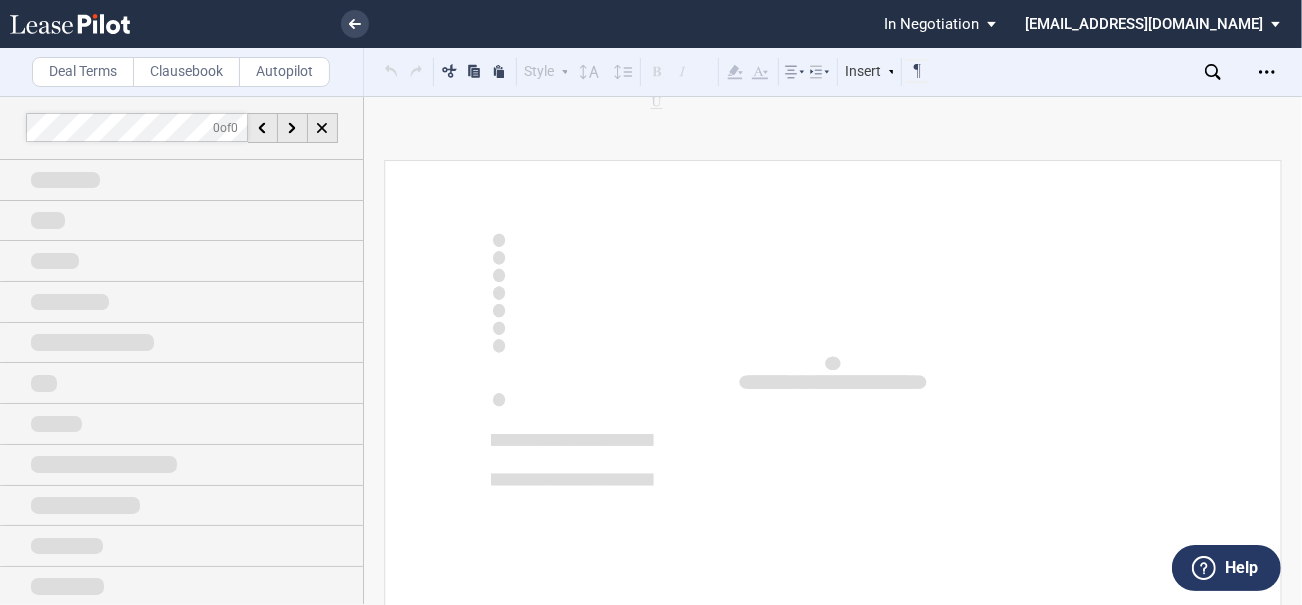 click at bounding box center [651, 302] 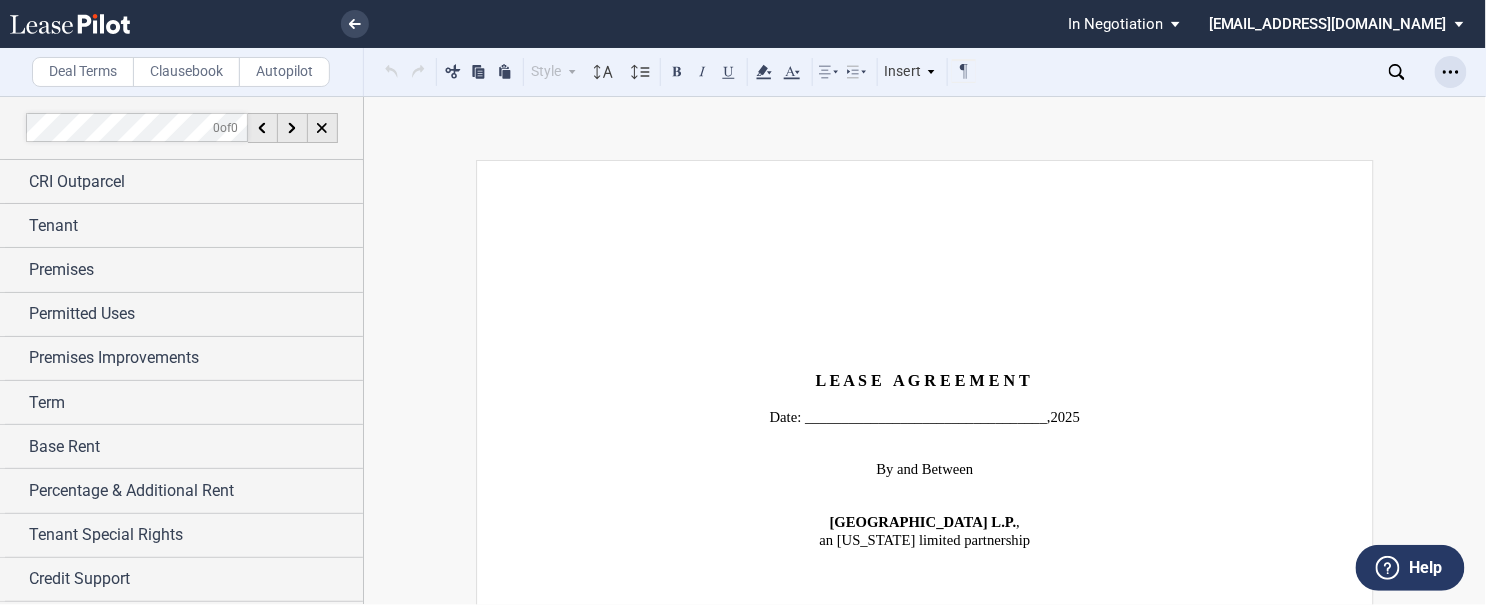 click at bounding box center [1451, 72] 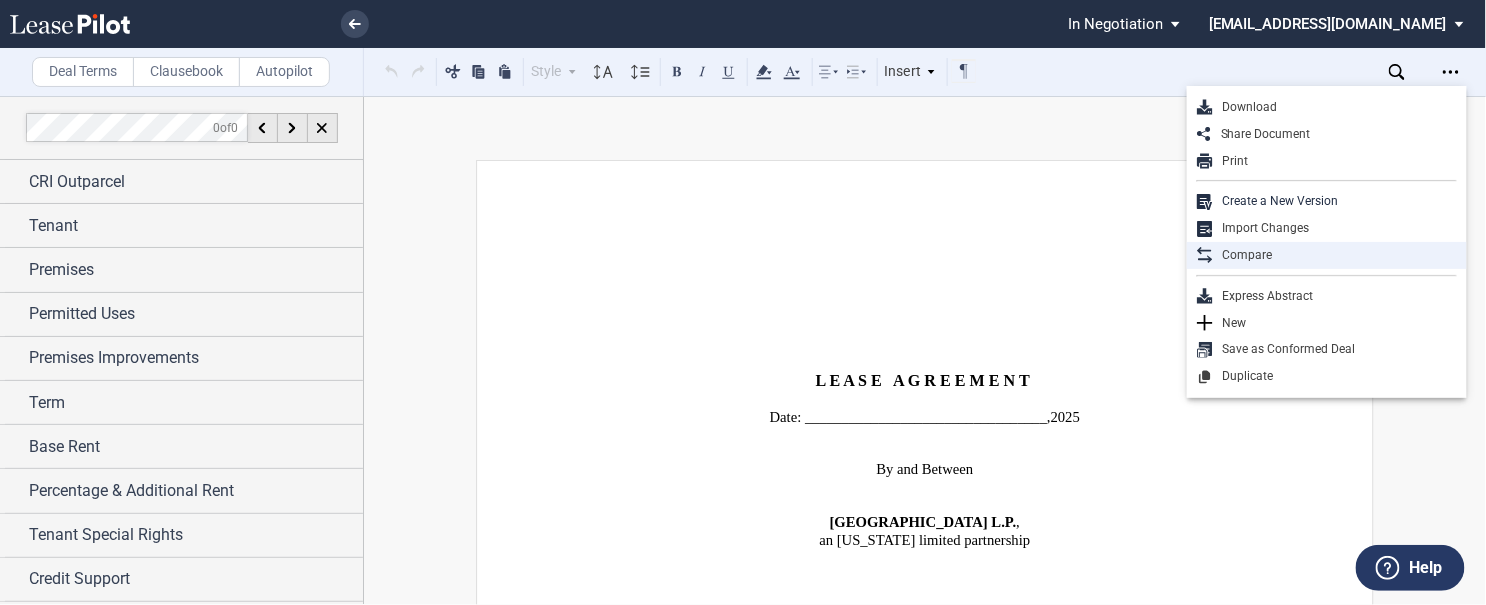 click on "Compare" at bounding box center (1335, 255) 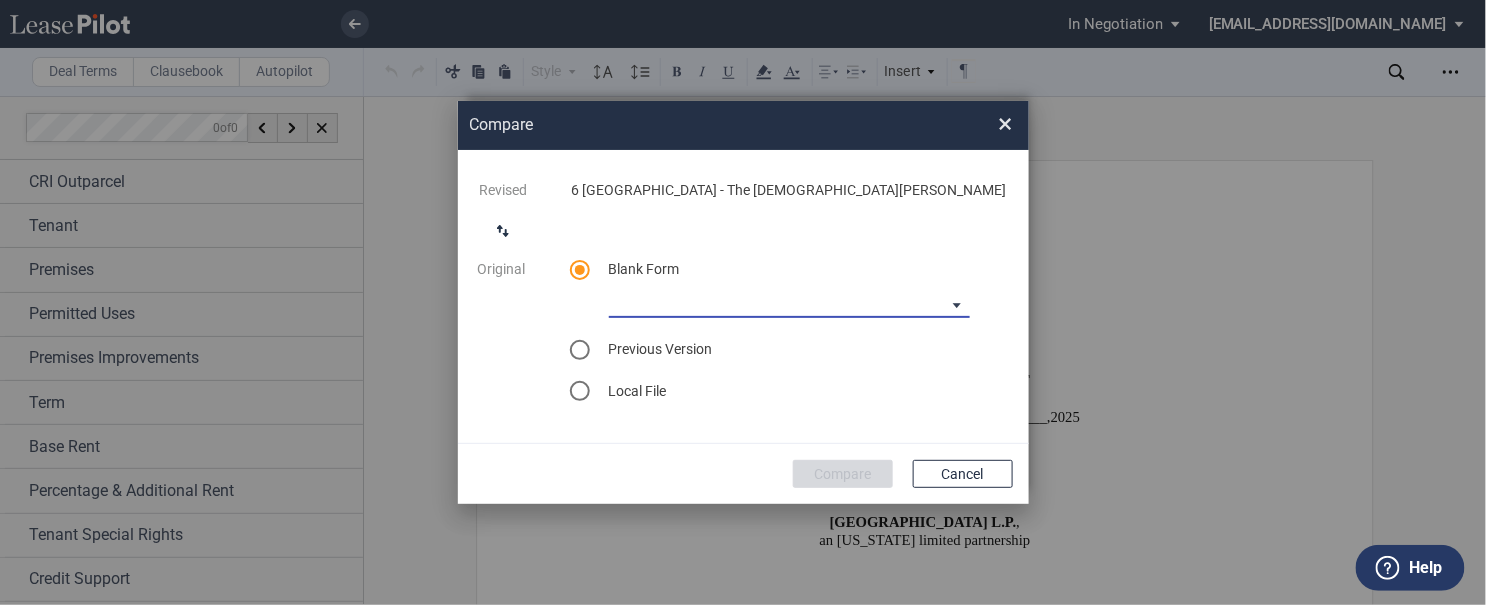 click on "[PERSON_NAME] [US_STATE] Lease Blank
[PERSON_NAME] [US_STATE] Lease Blank
[PERSON_NAME][GEOGRAPHIC_DATA] [GEOGRAPHIC_DATA]
[PERSON_NAME] The Pointe At [GEOGRAPHIC_DATA]
[PERSON_NAME] [US_STATE] Lease Blank
[GEOGRAPHIC_DATA] I [GEOGRAPHIC_DATA]
[GEOGRAPHIC_DATA]
[GEOGRAPHIC_DATA]
[PERSON_NAME] The Grove At [GEOGRAPHIC_DATA] [GEOGRAPHIC_DATA]" at bounding box center (789, 303) 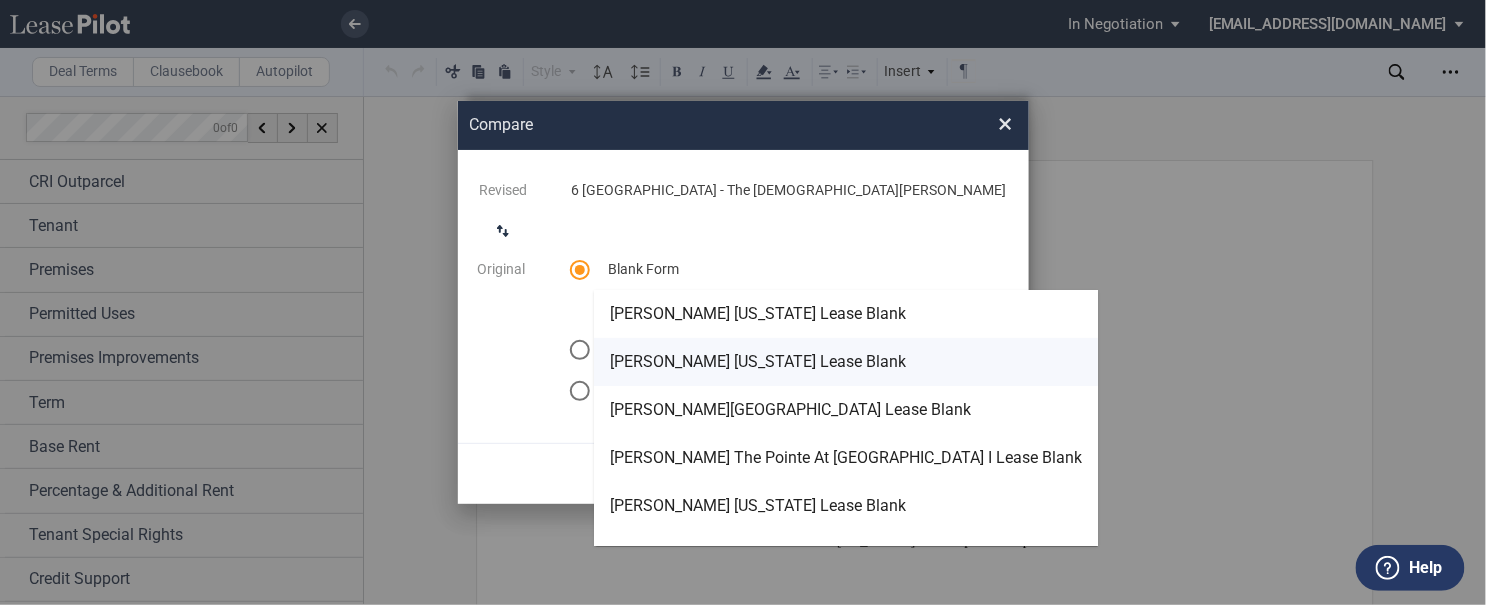 click on "[PERSON_NAME] [US_STATE] Lease Blank" at bounding box center (846, 362) 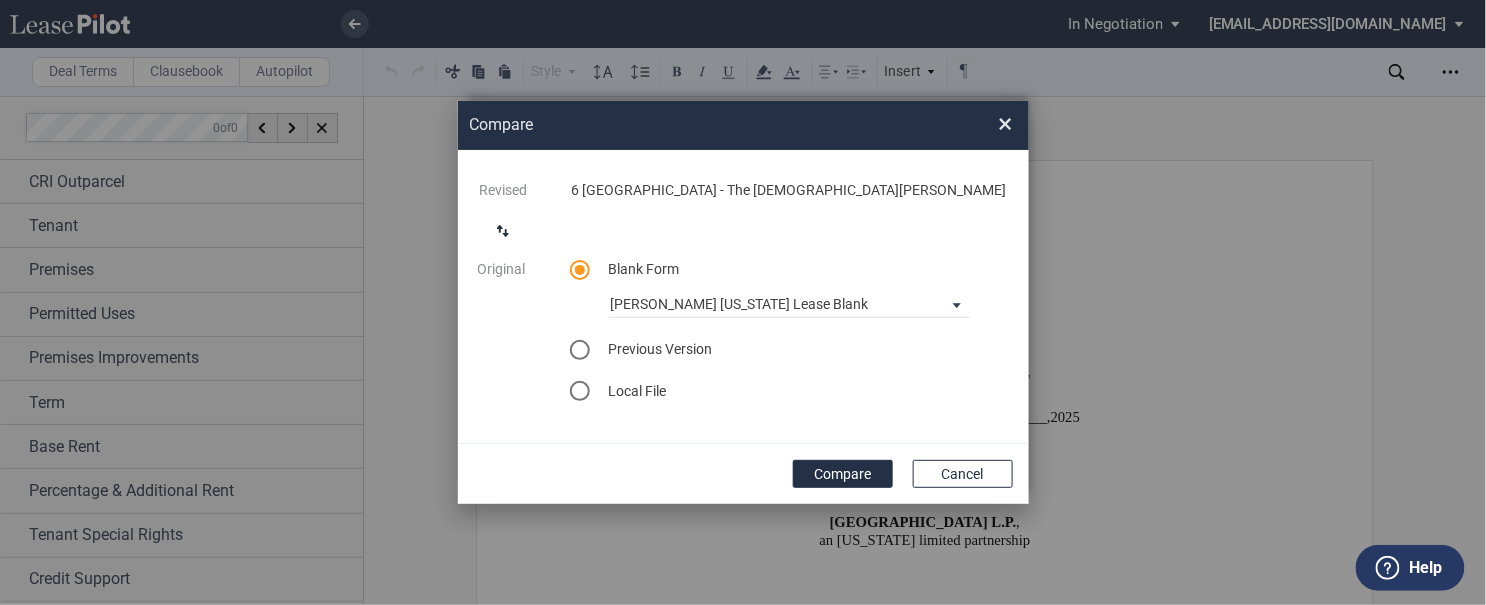 click on "Compare
×
Revised
[STREET_ADDRESS] - The [DEMOGRAPHIC_DATA][PERSON_NAME]
Original
Blank Form
[PERSON_NAME] [US_STATE] Lease Blank
Previous Version
Select version for comparison
Version 1
Version 2
[DATE]
Version 3
[DATE]
Version 4
[DATE]
Version 5
[DATE]
Local File
Compare
Cancel" at bounding box center [743, 302] 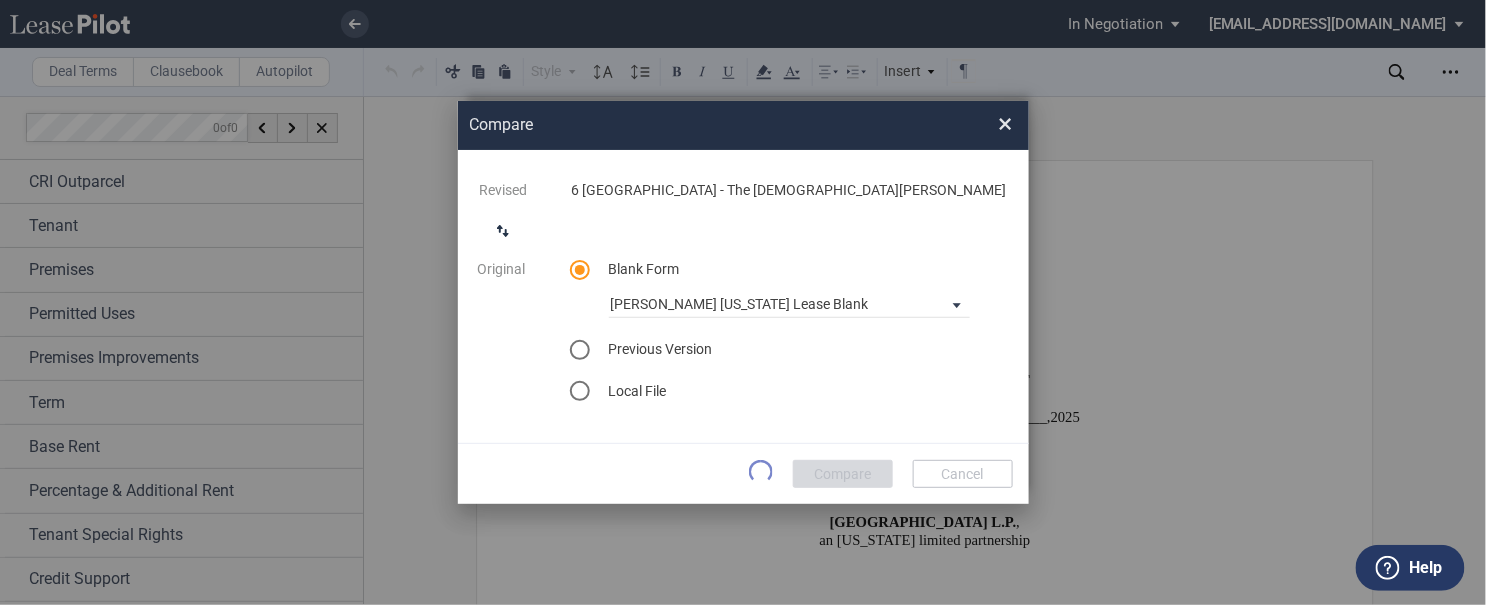 scroll, scrollTop: 0, scrollLeft: 0, axis: both 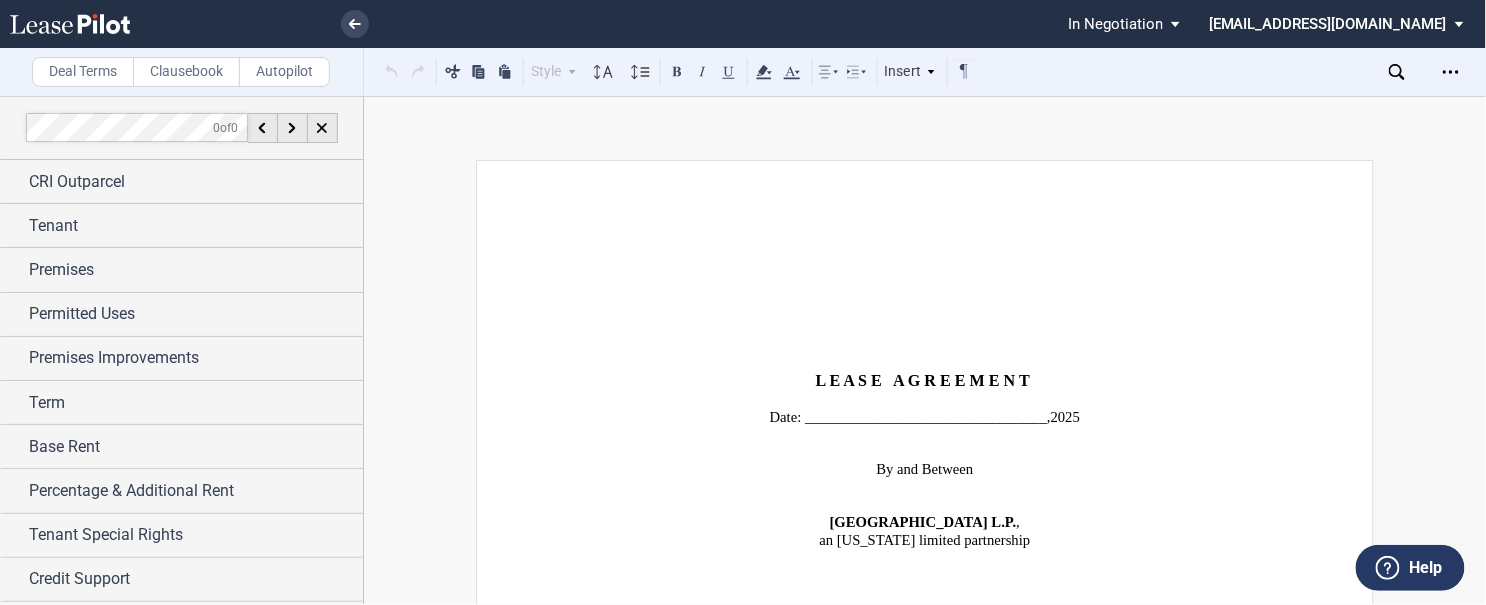 click on "In Negotiation" at bounding box center (1115, 24) 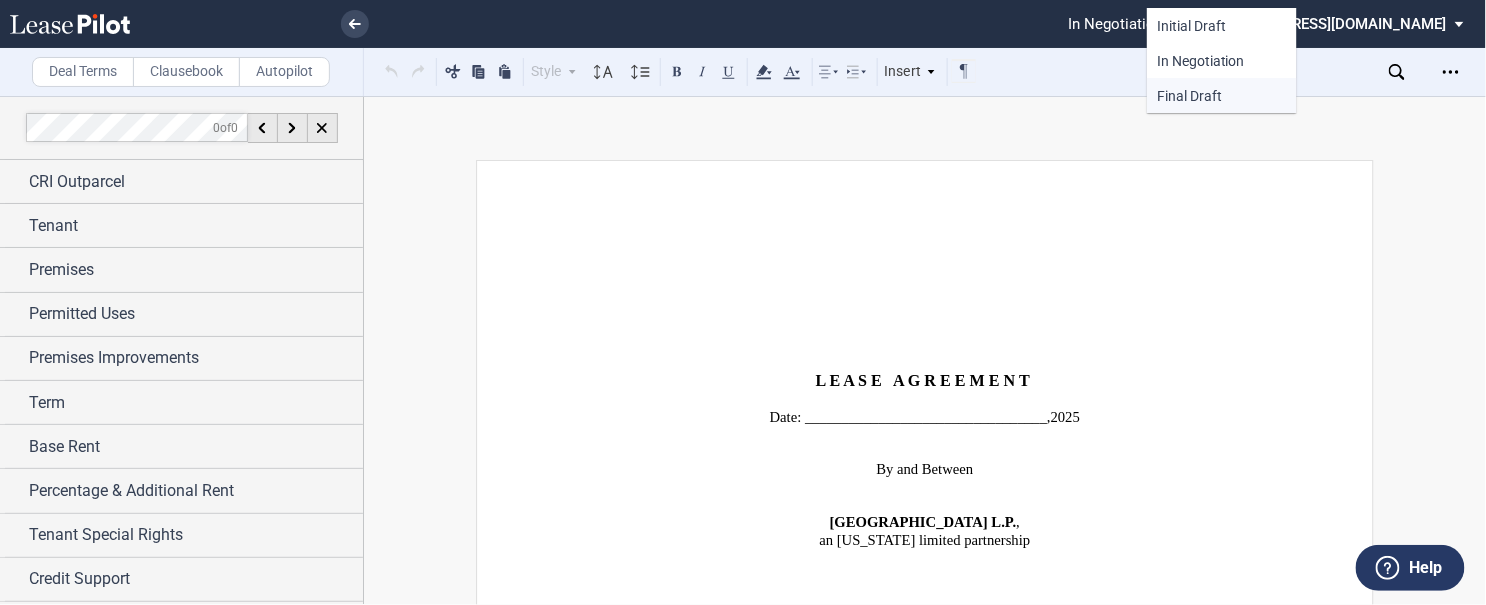 drag, startPoint x: 1216, startPoint y: 93, endPoint x: 1317, endPoint y: 84, distance: 101.4002 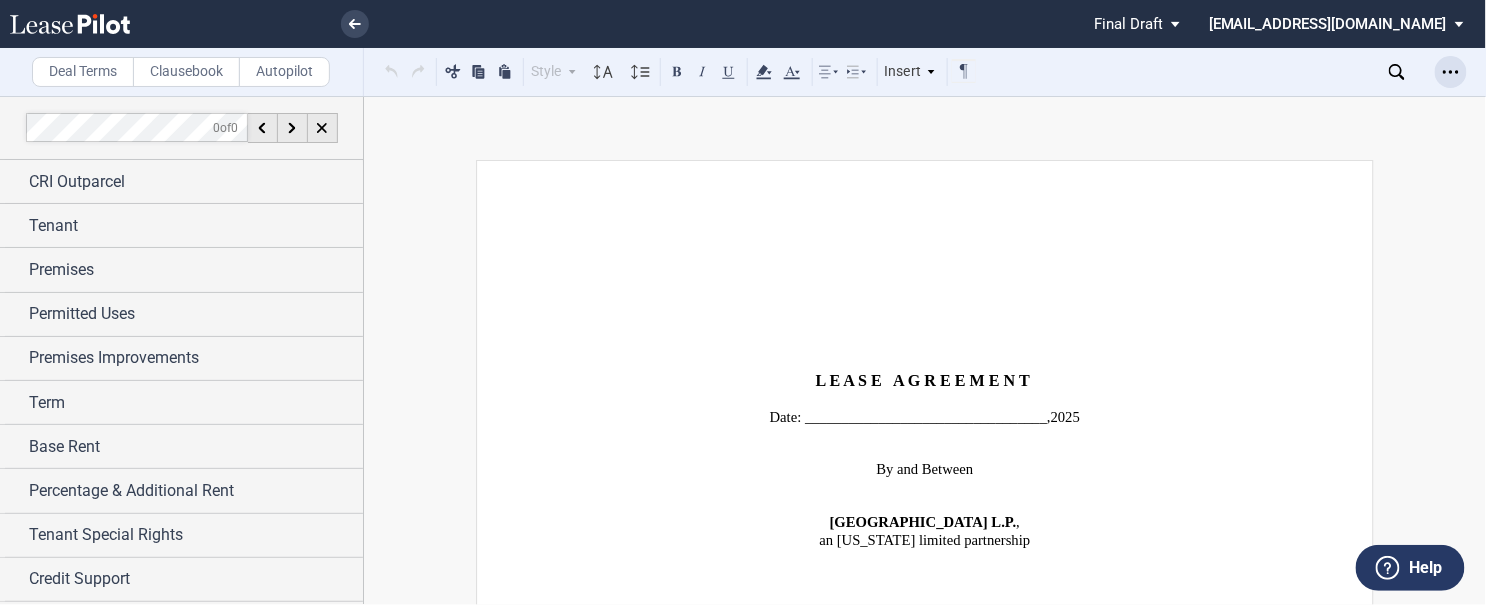 click 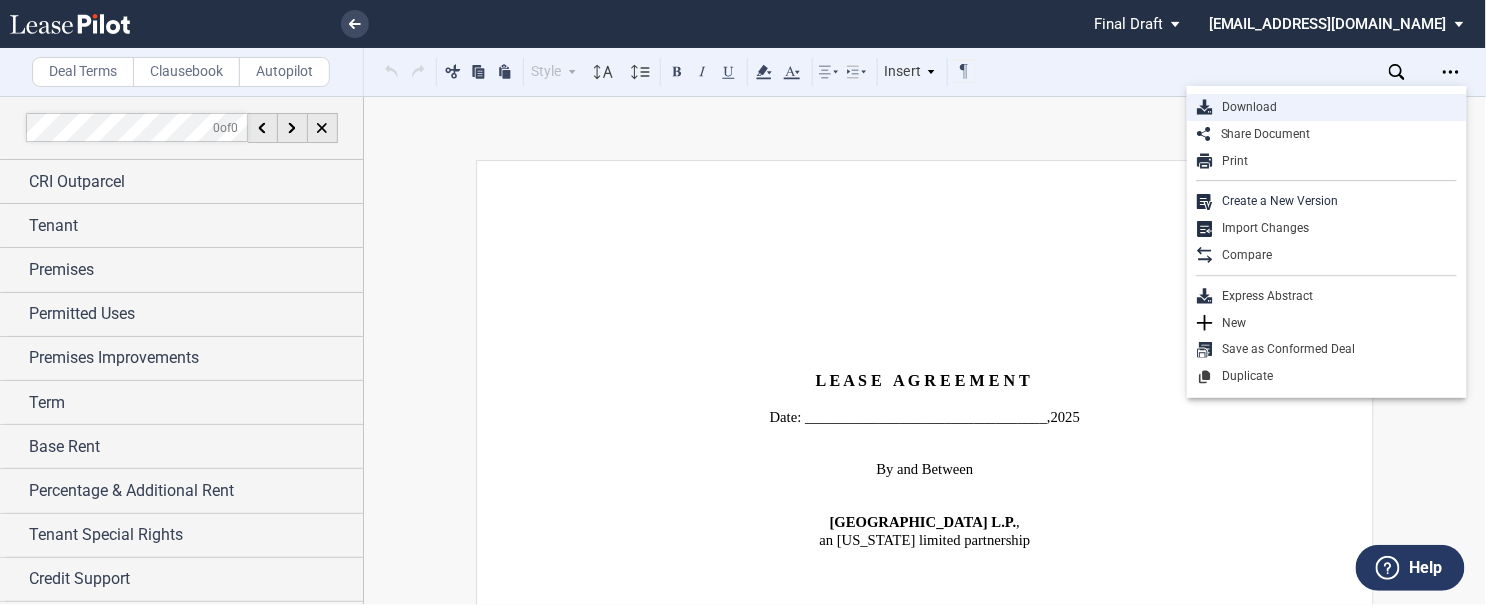 click on "Download" at bounding box center (1335, 107) 